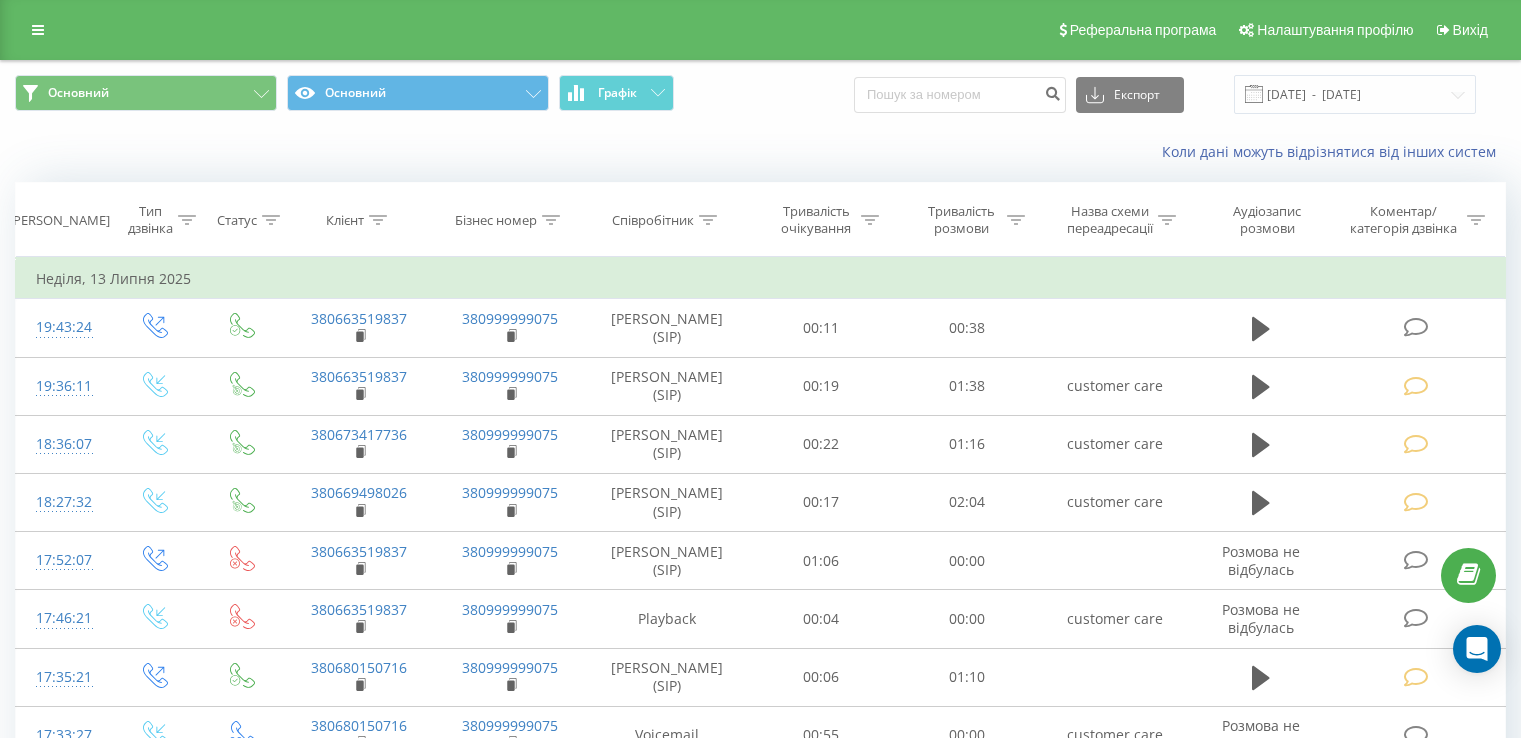 scroll, scrollTop: 0, scrollLeft: 0, axis: both 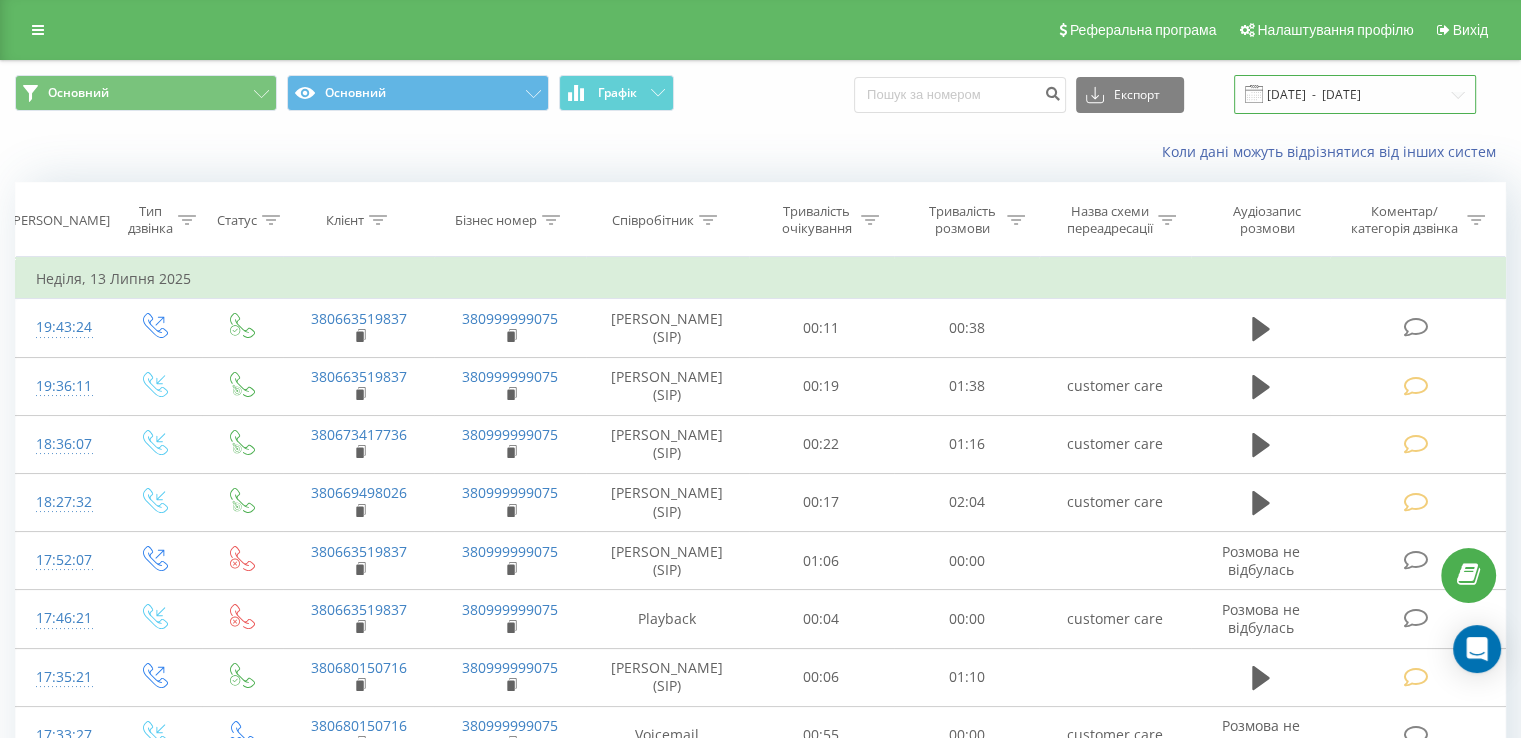 click on "01.07.2025  -  13.07.2025" at bounding box center (1355, 94) 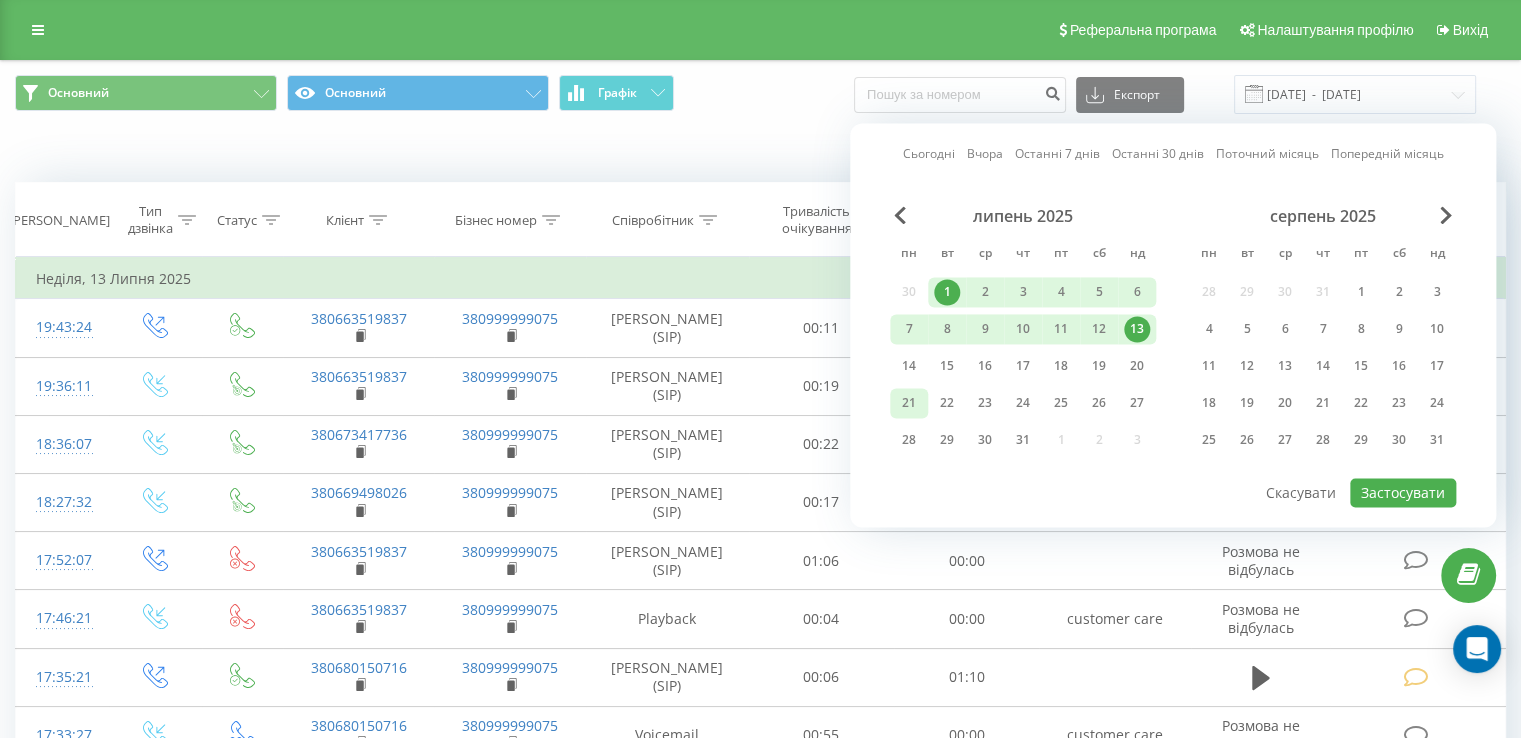 click on "21" at bounding box center [909, 403] 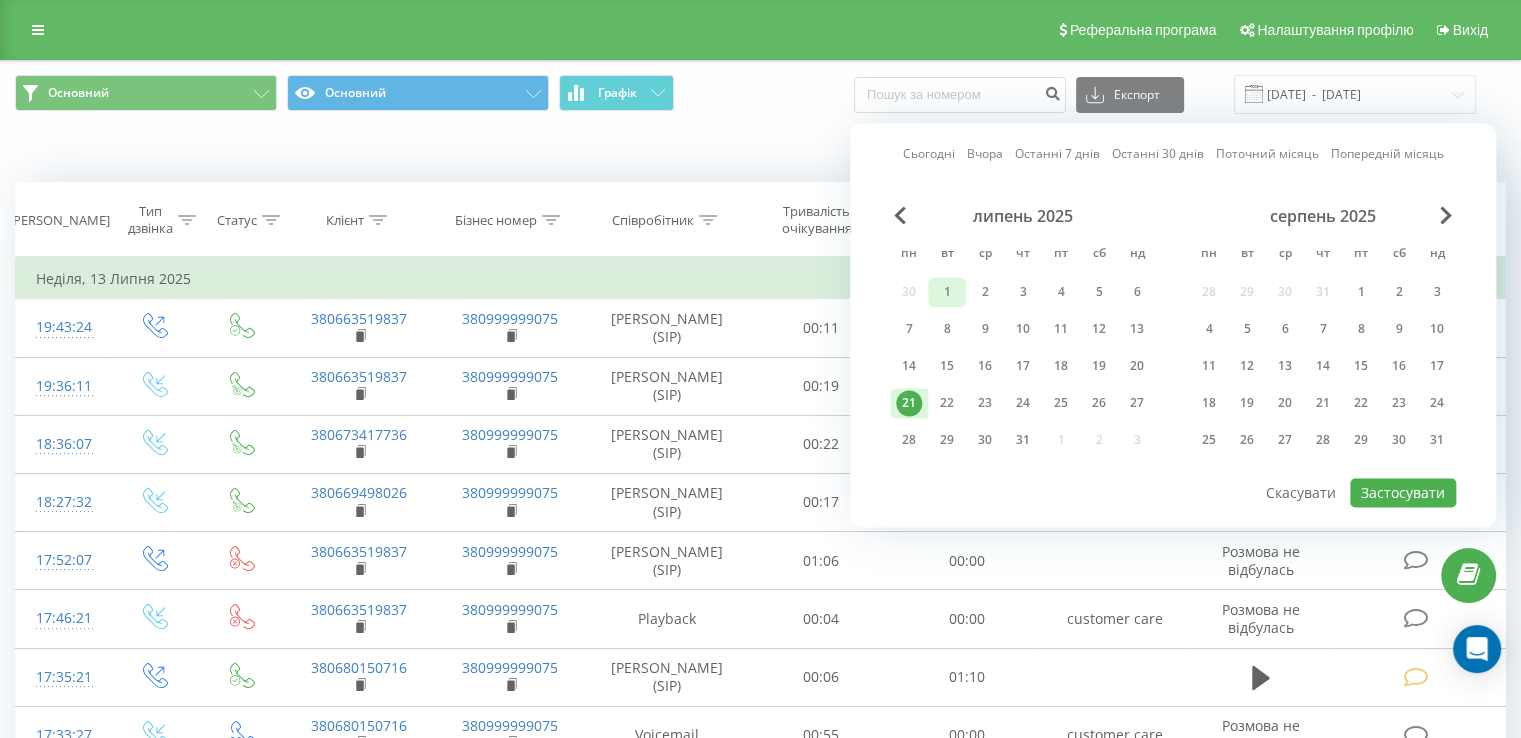 click on "1" at bounding box center (947, 292) 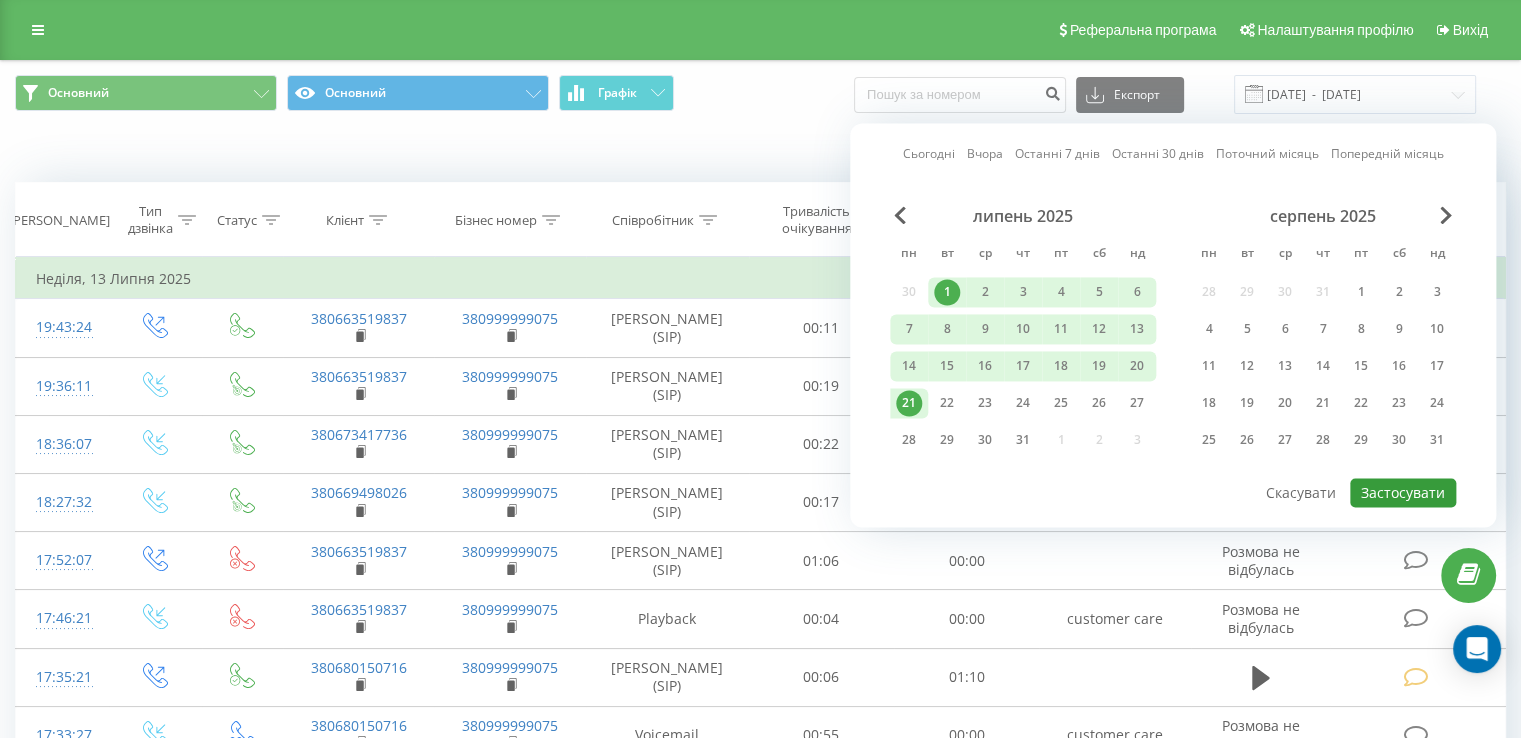 click on "Застосувати" at bounding box center (1403, 492) 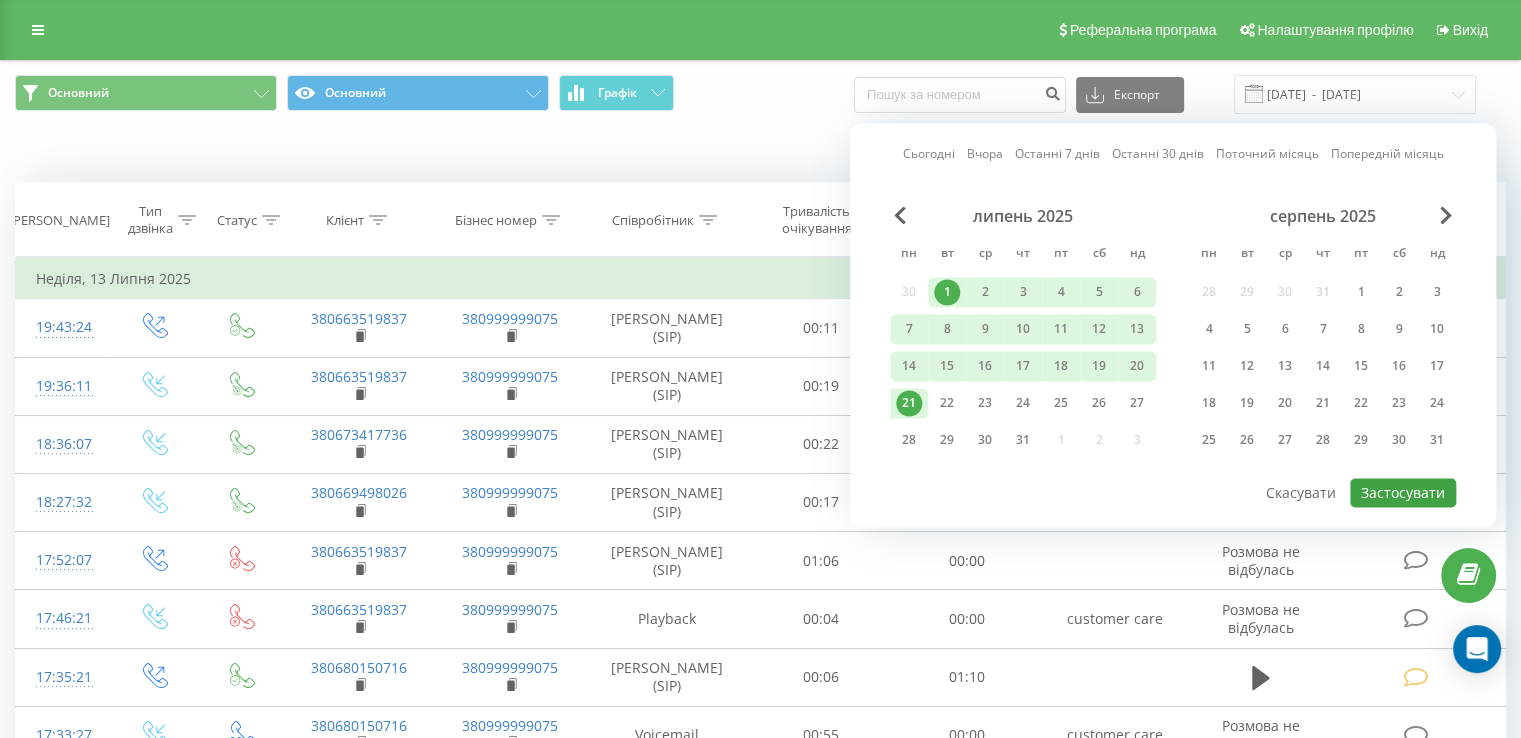 type on "[DATE]  -  [DATE]" 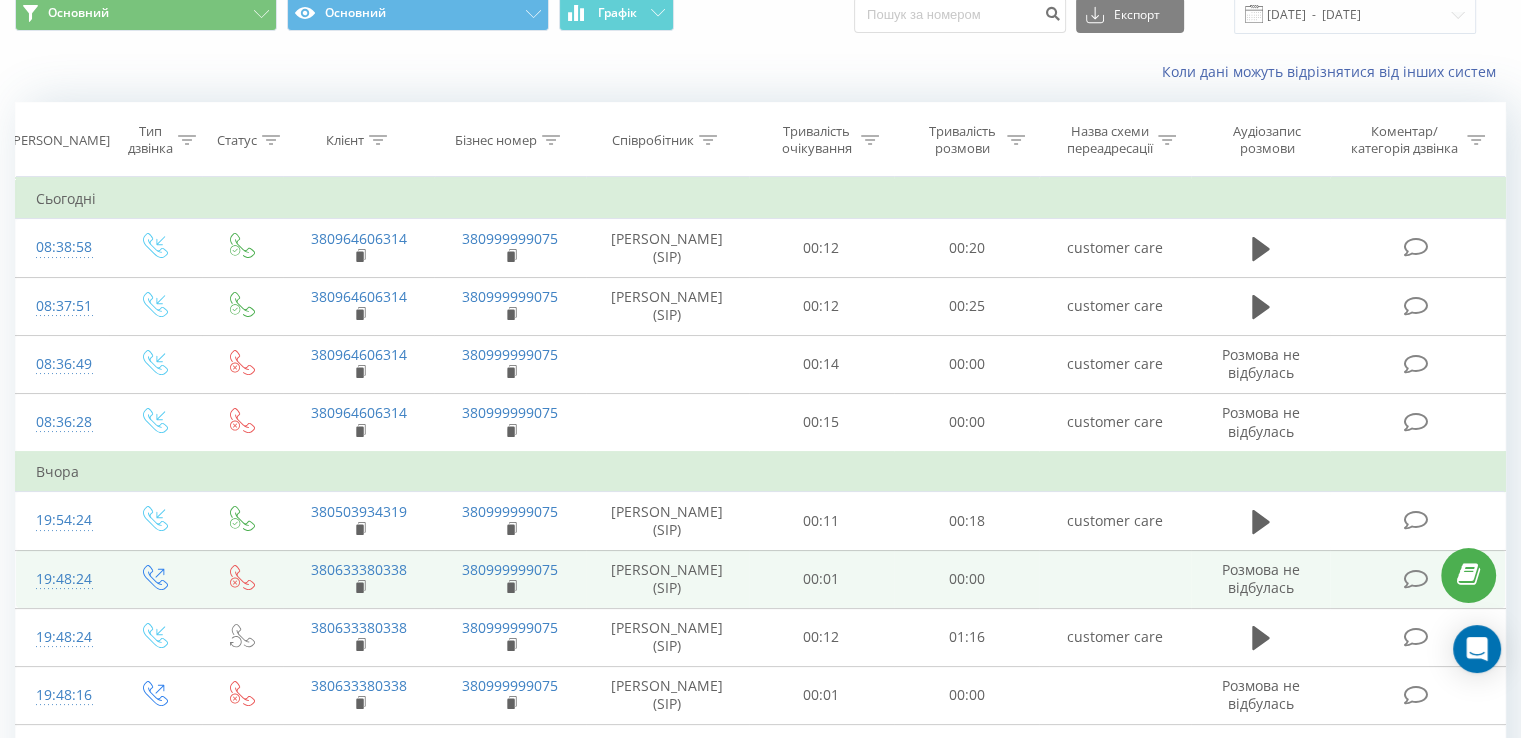 scroll, scrollTop: 300, scrollLeft: 0, axis: vertical 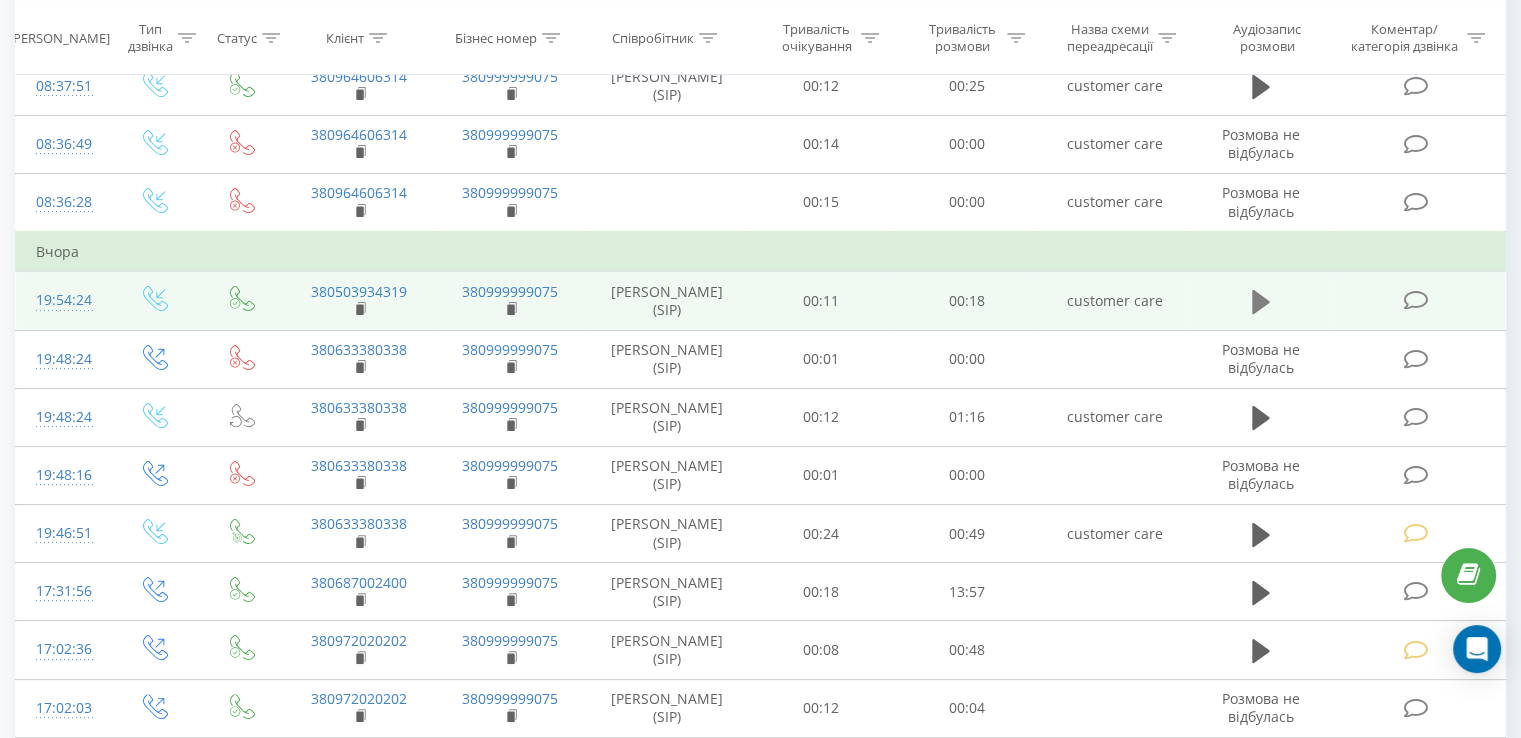 click 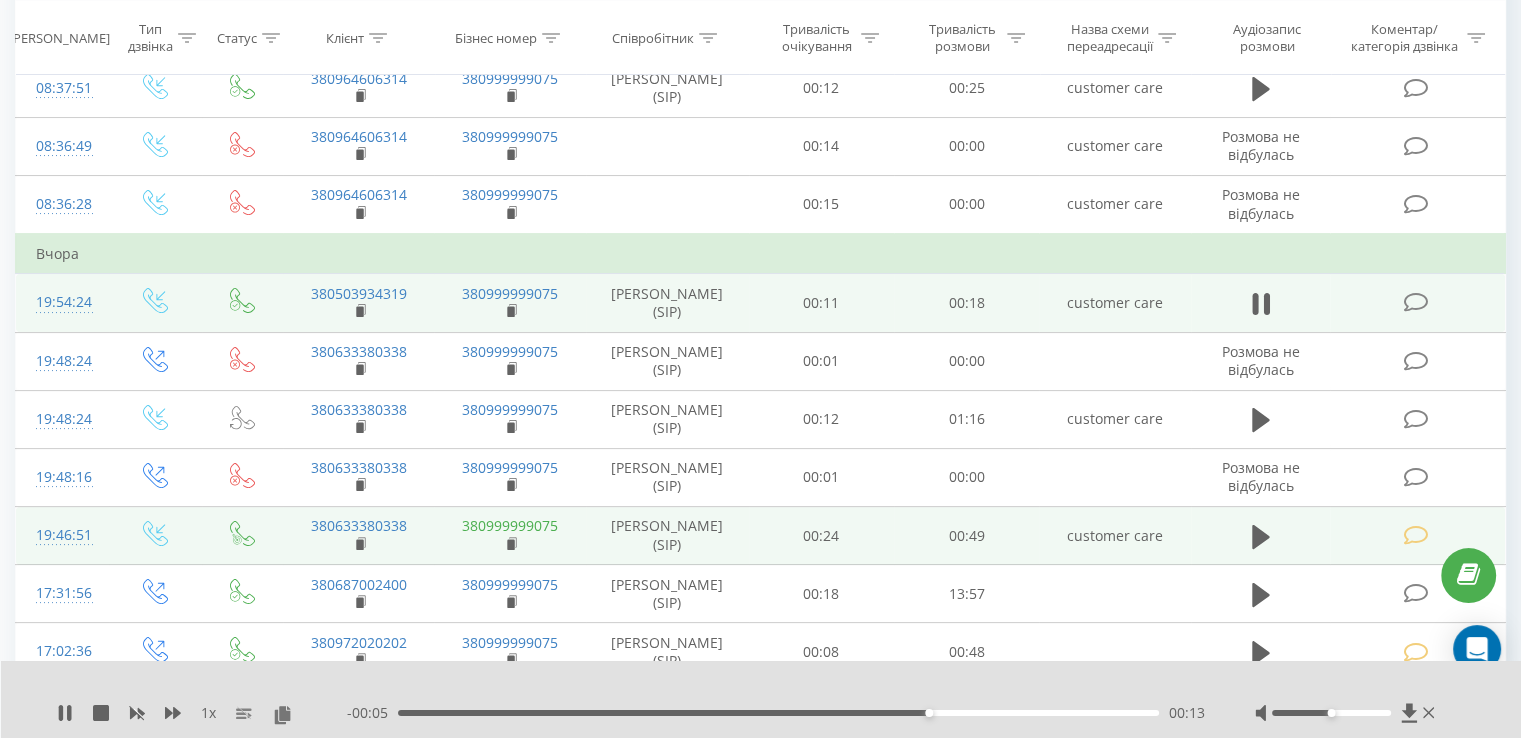 scroll, scrollTop: 300, scrollLeft: 0, axis: vertical 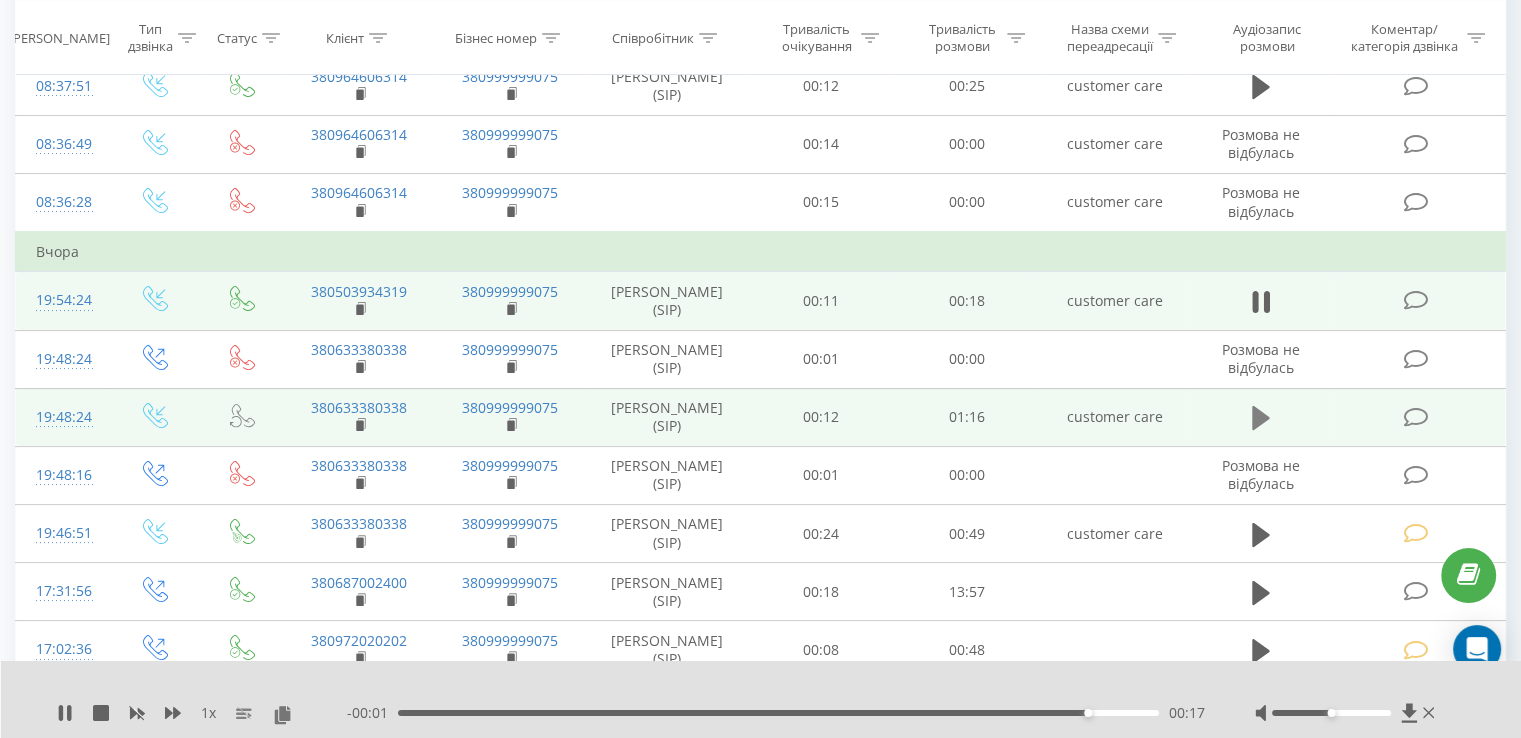 click 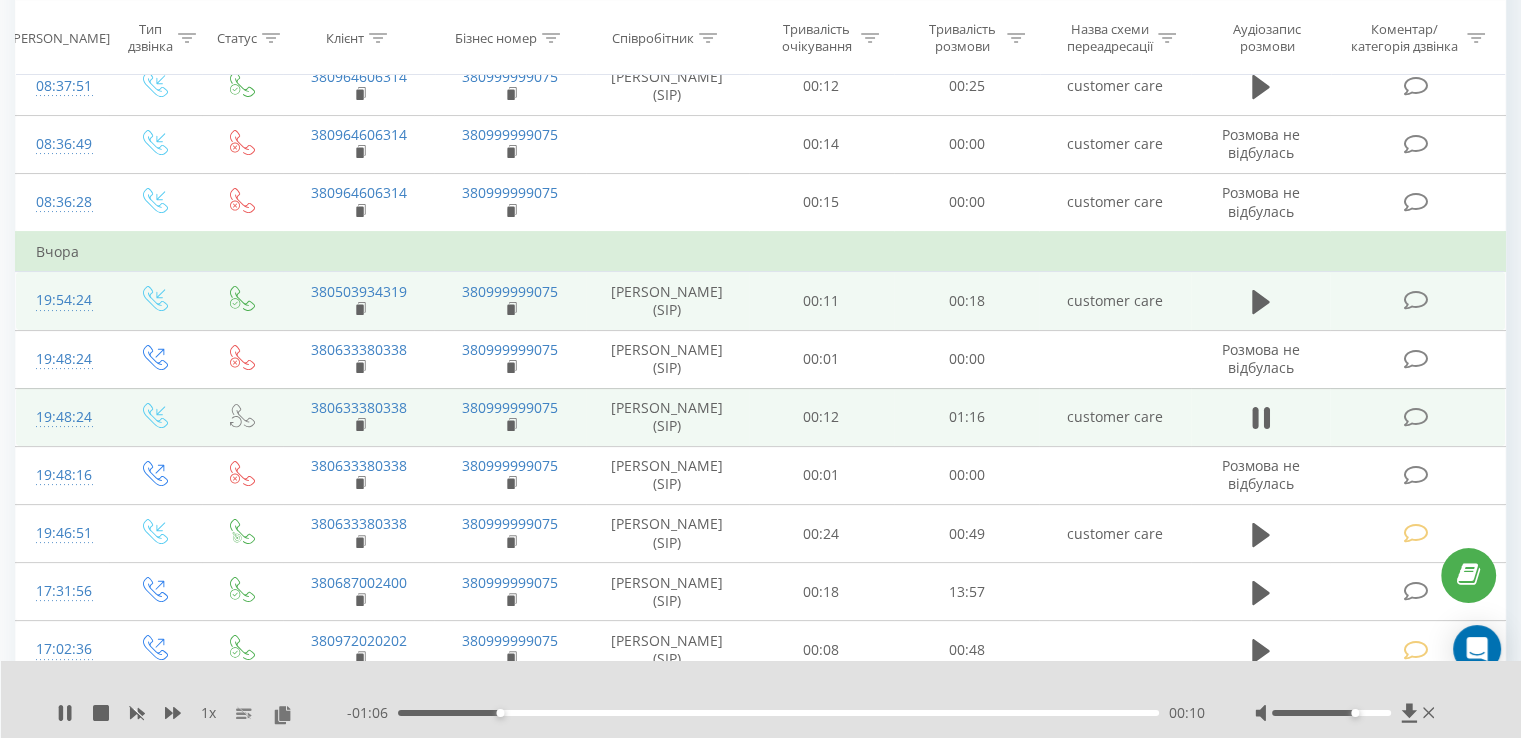 drag, startPoint x: 1328, startPoint y: 713, endPoint x: 1353, endPoint y: 714, distance: 25.019993 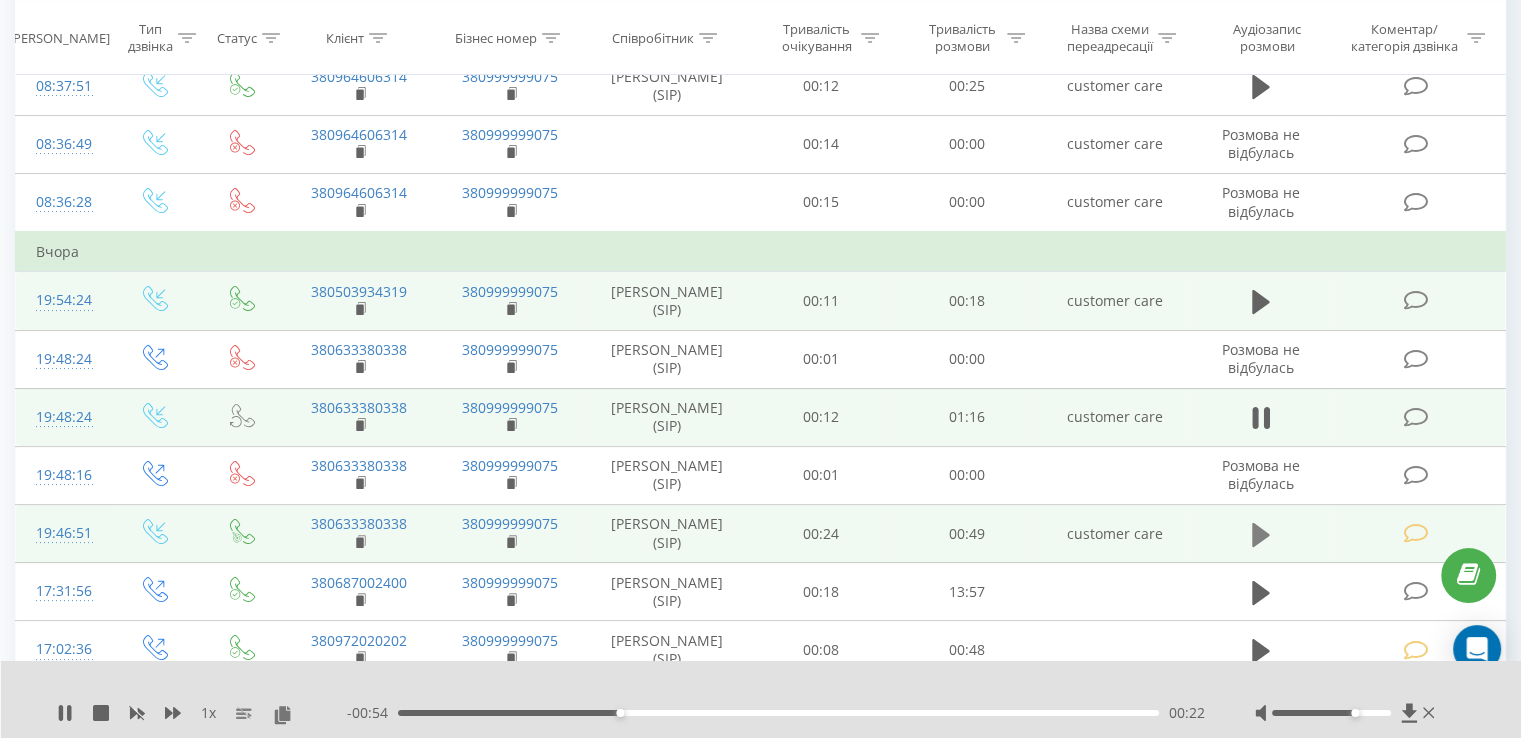 click 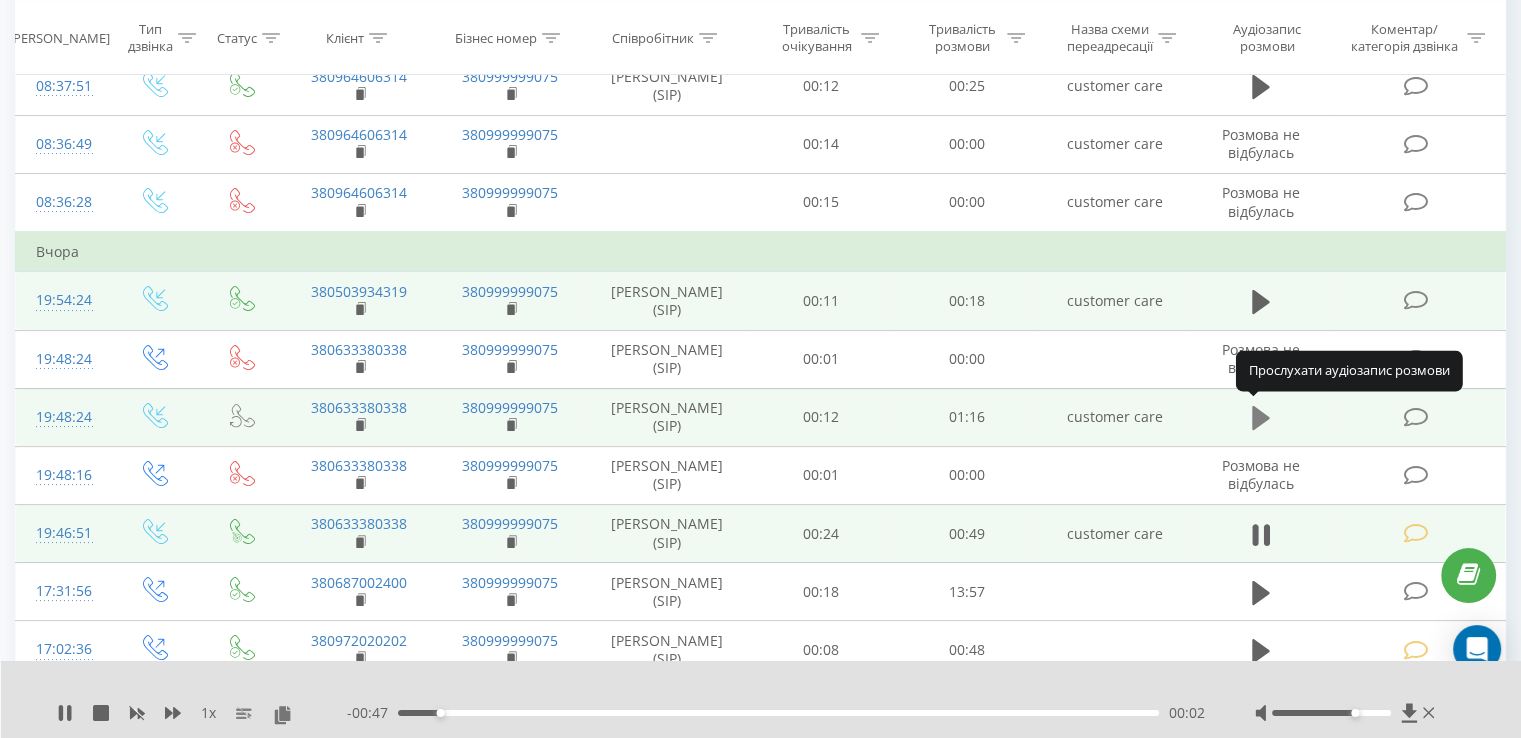 click 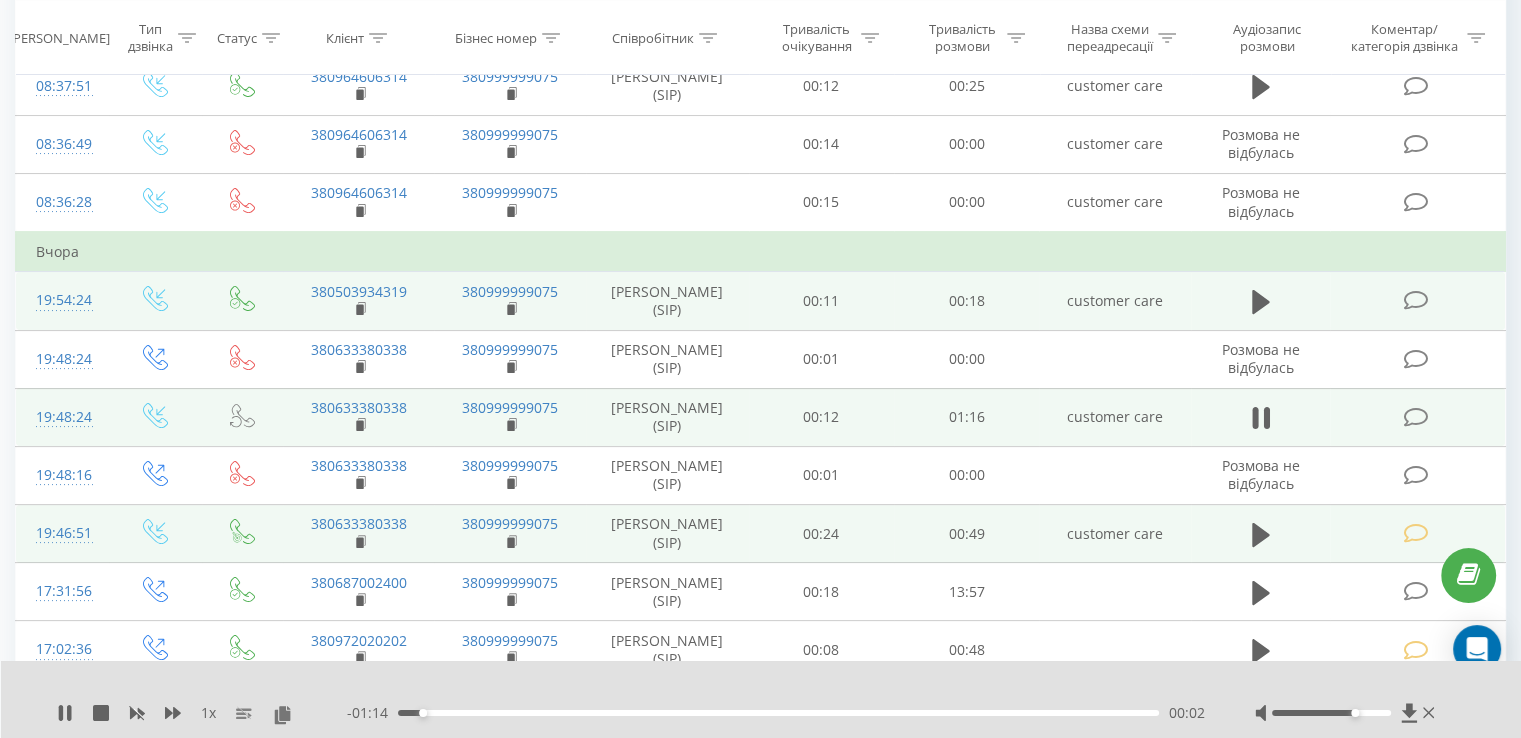 click on "00:02" at bounding box center [778, 713] 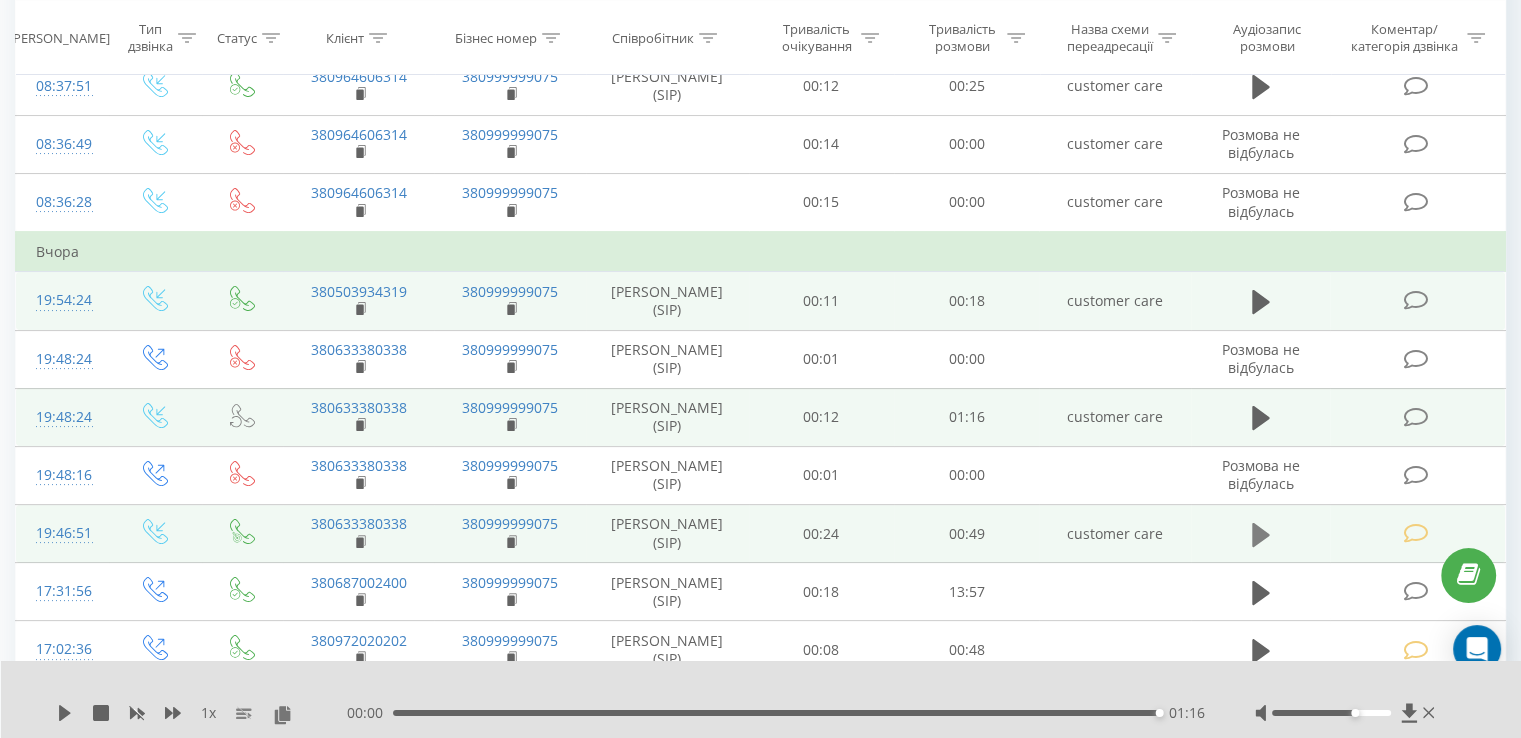 click 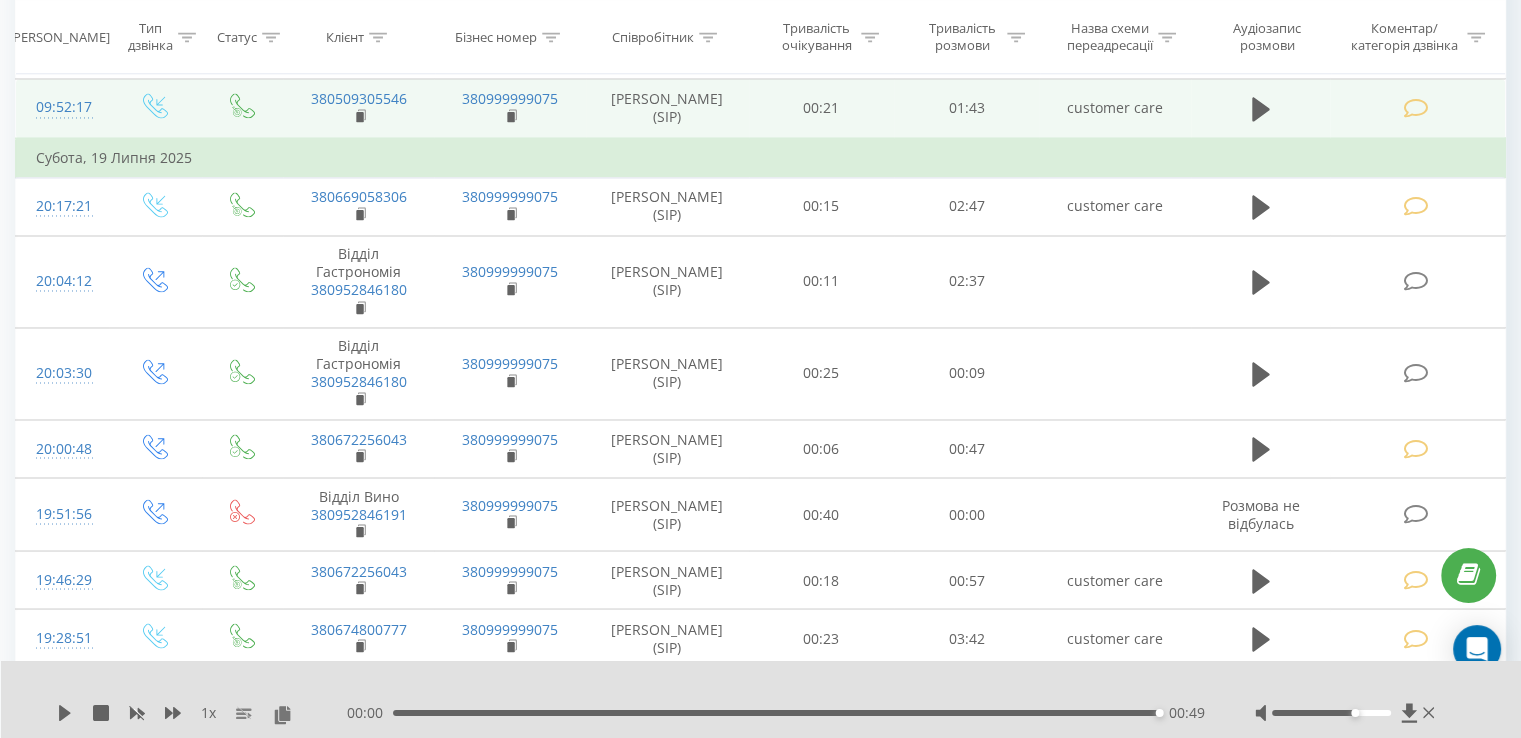 scroll, scrollTop: 3400, scrollLeft: 0, axis: vertical 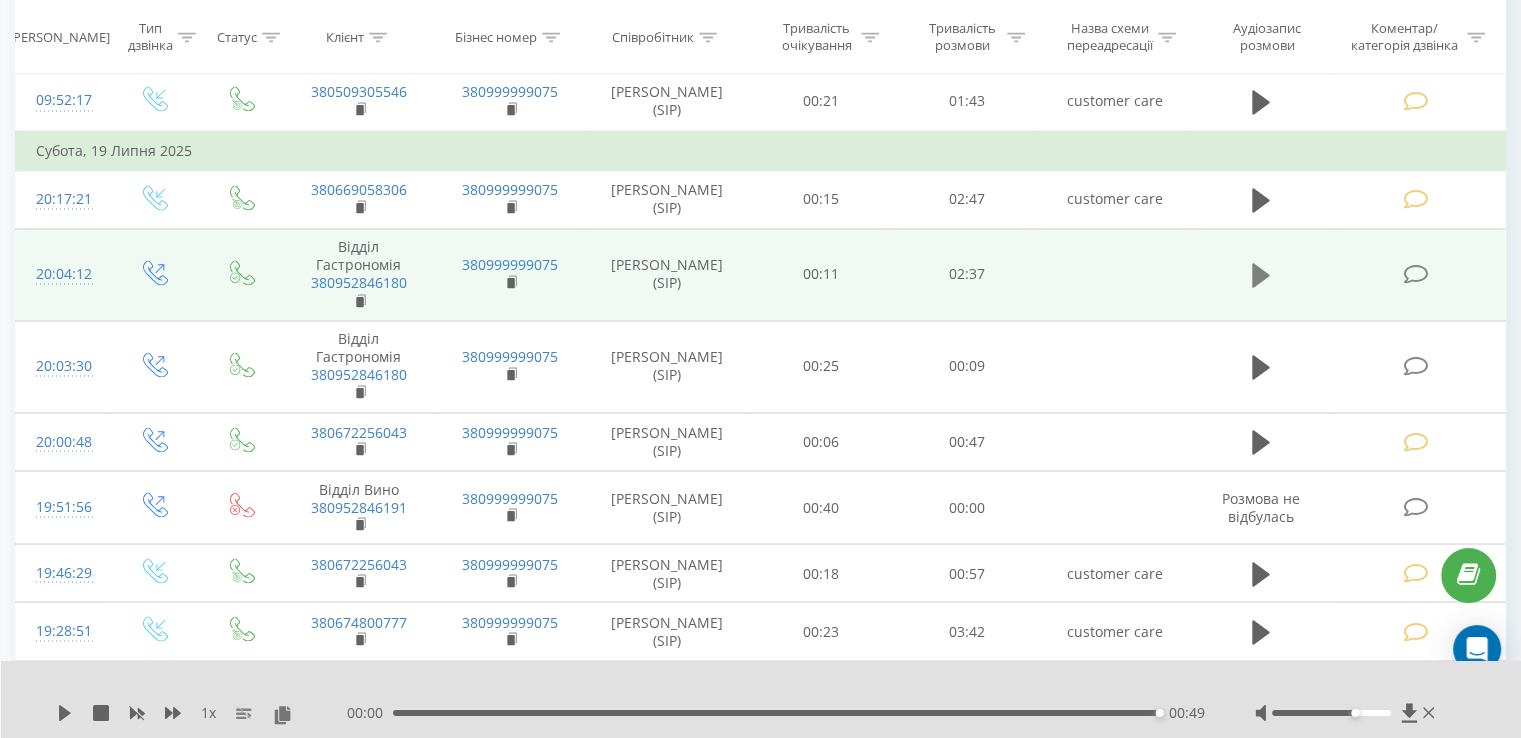 click 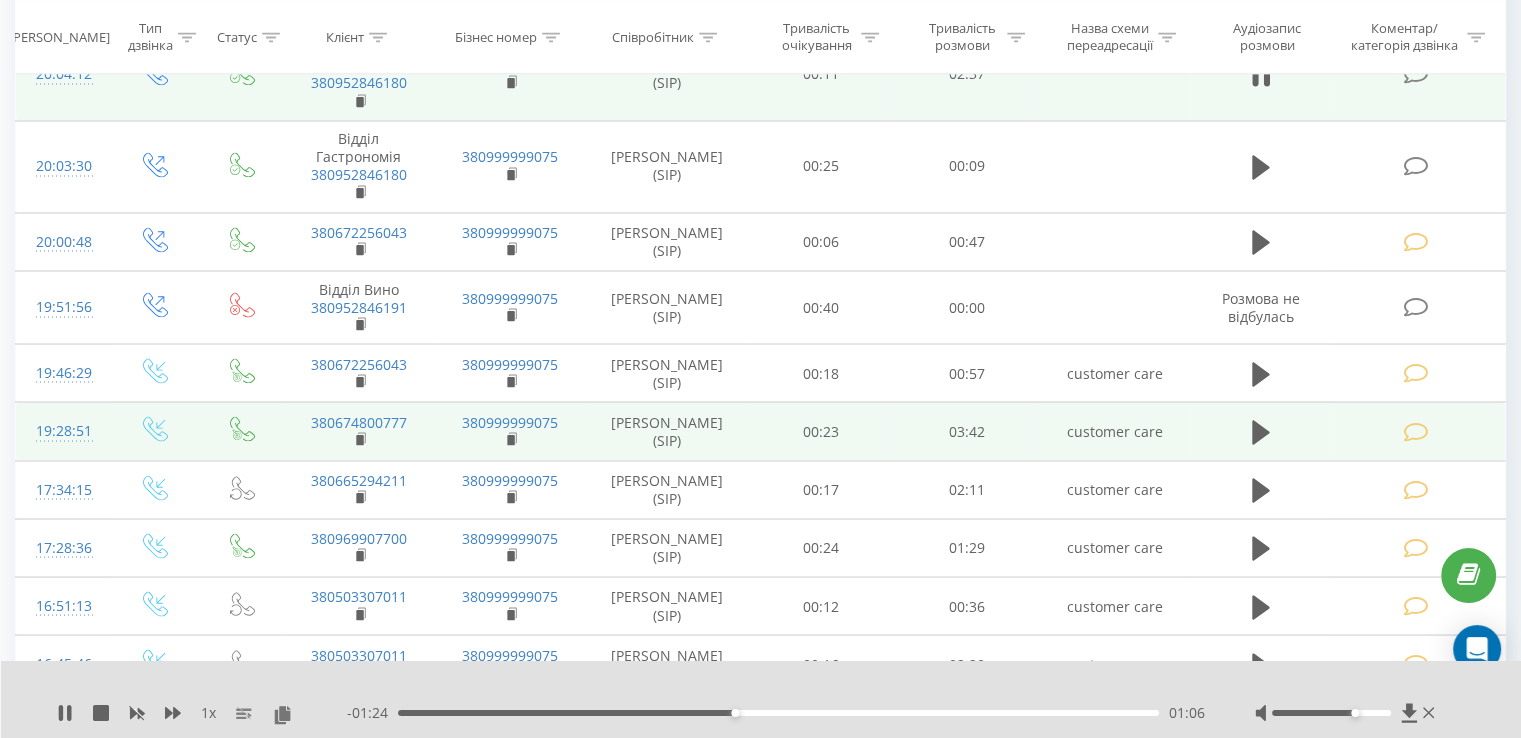 scroll, scrollTop: 3500, scrollLeft: 0, axis: vertical 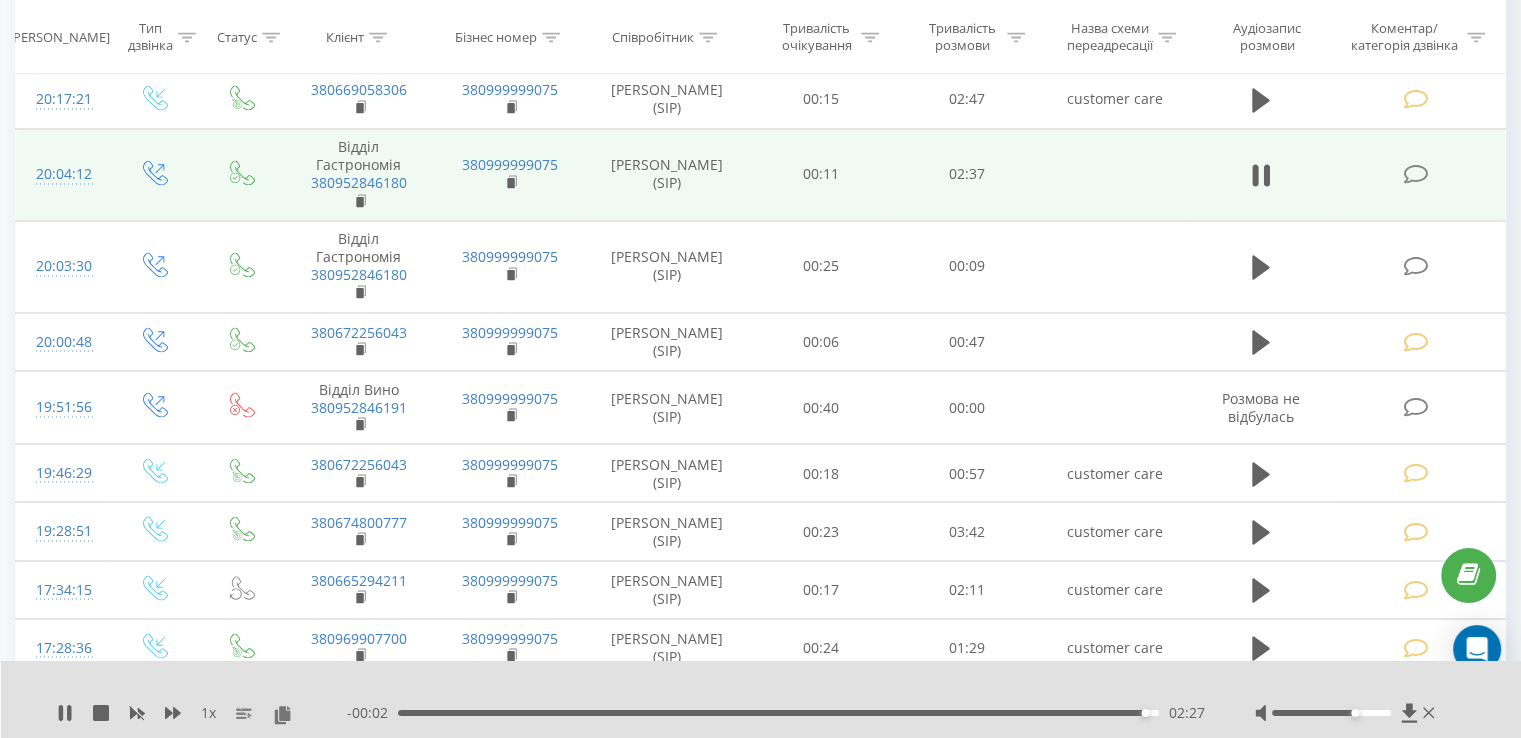 click on "02:27" at bounding box center (778, 713) 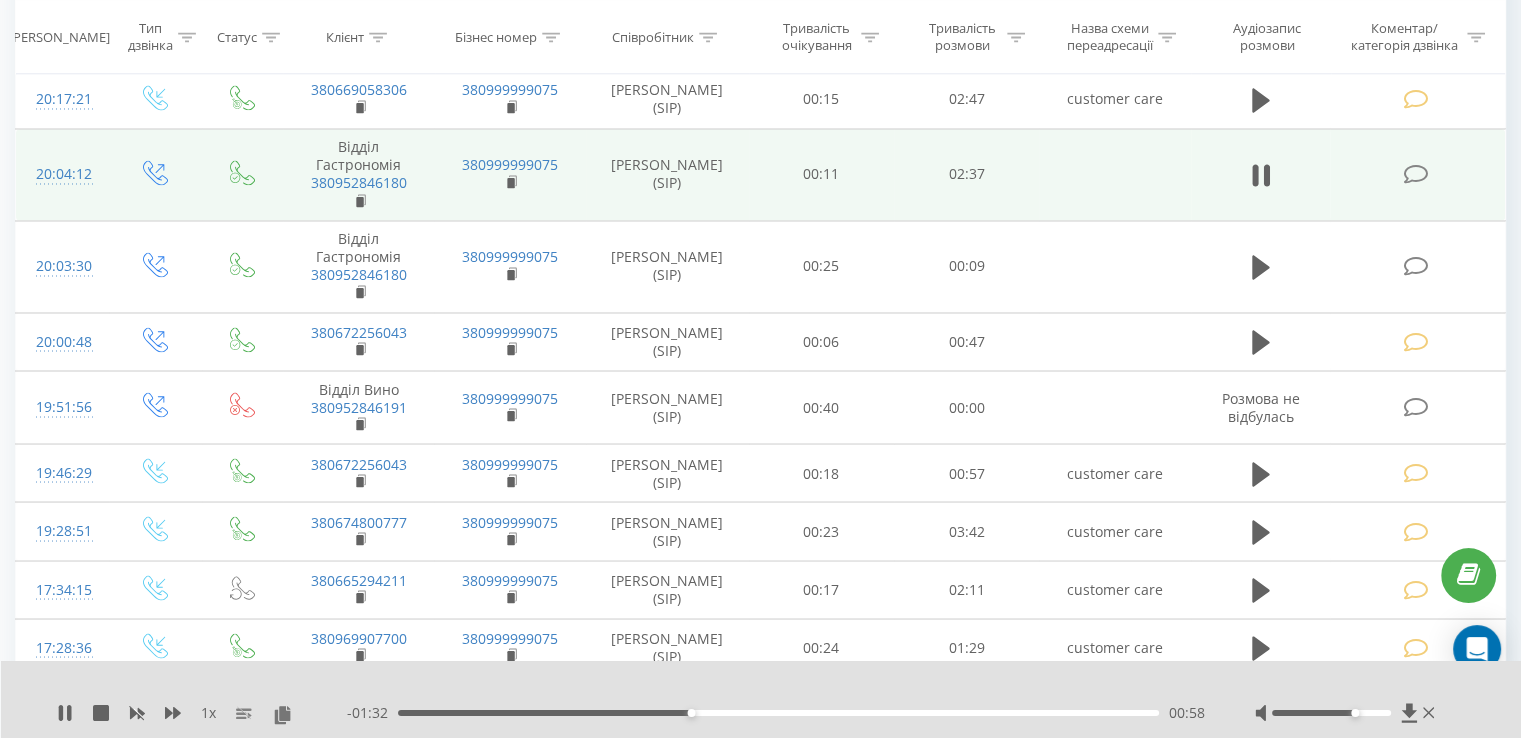 click on "00:58" at bounding box center [778, 713] 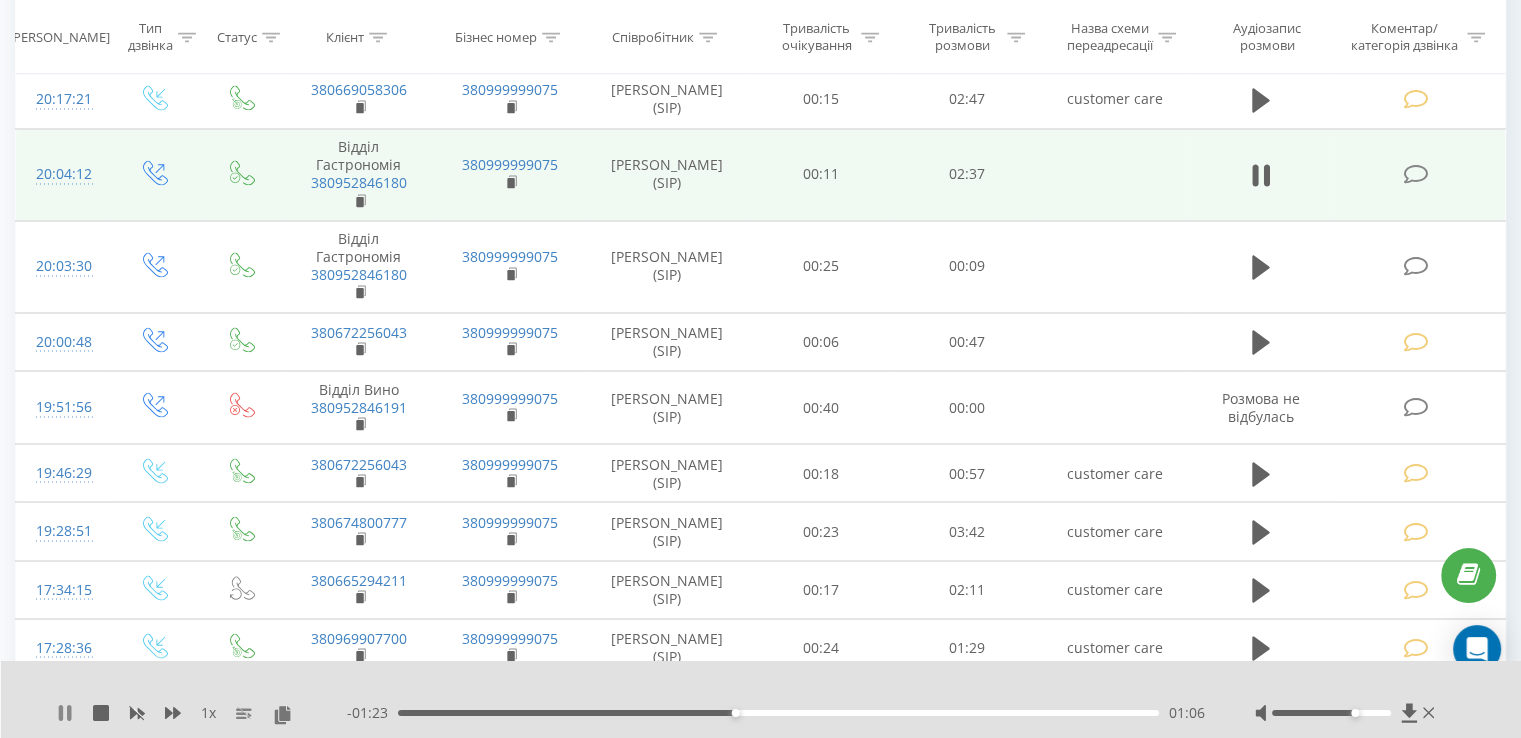 click 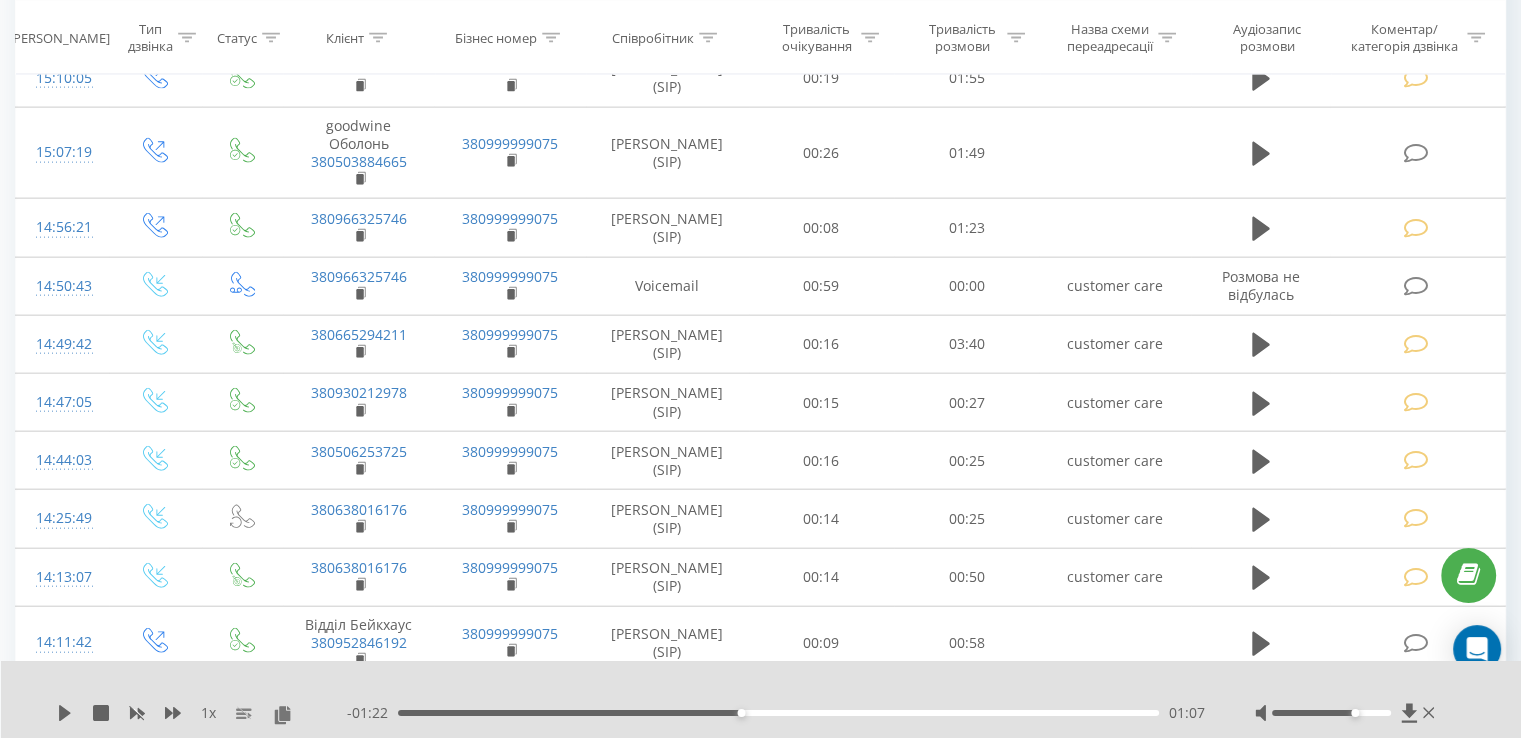 scroll, scrollTop: 4800, scrollLeft: 0, axis: vertical 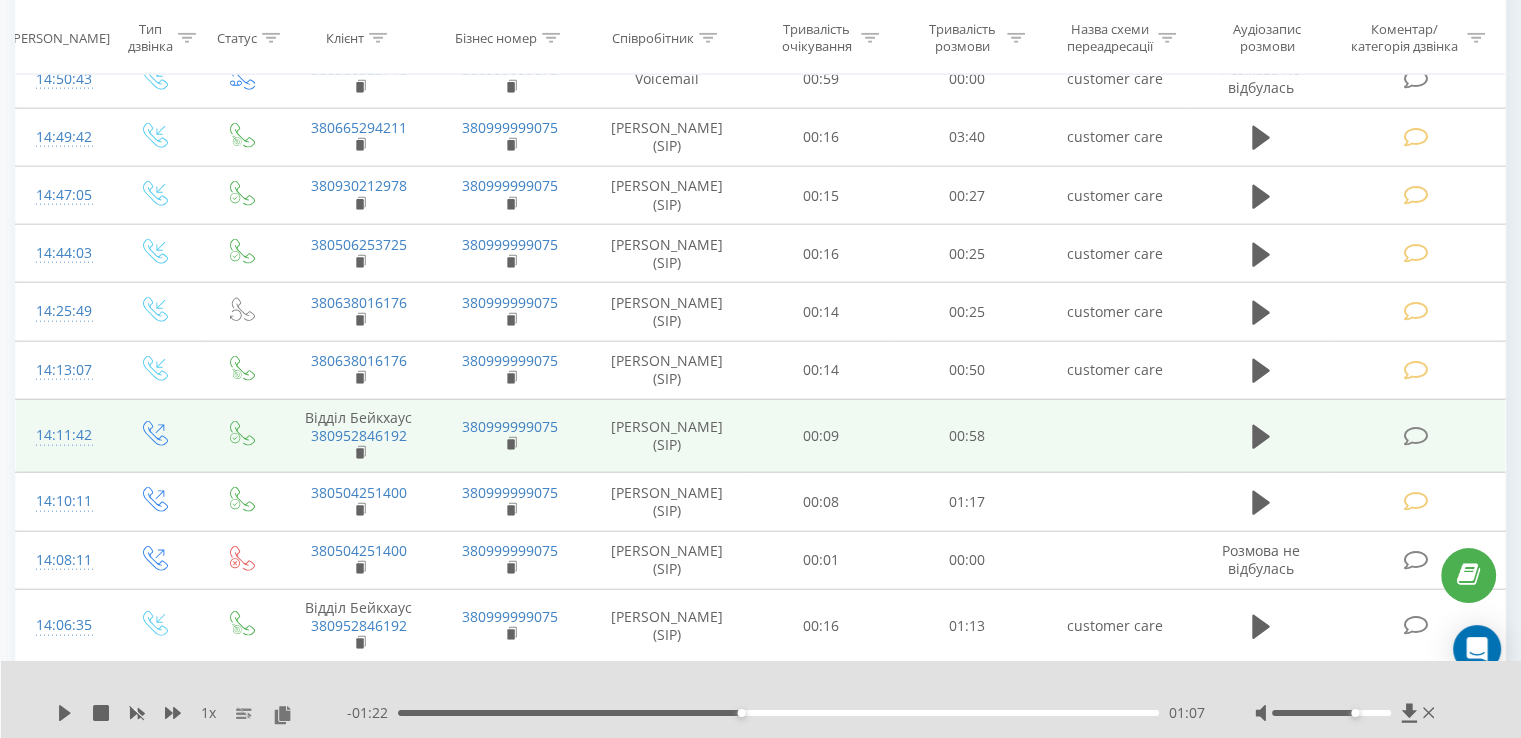 click at bounding box center [1261, 436] 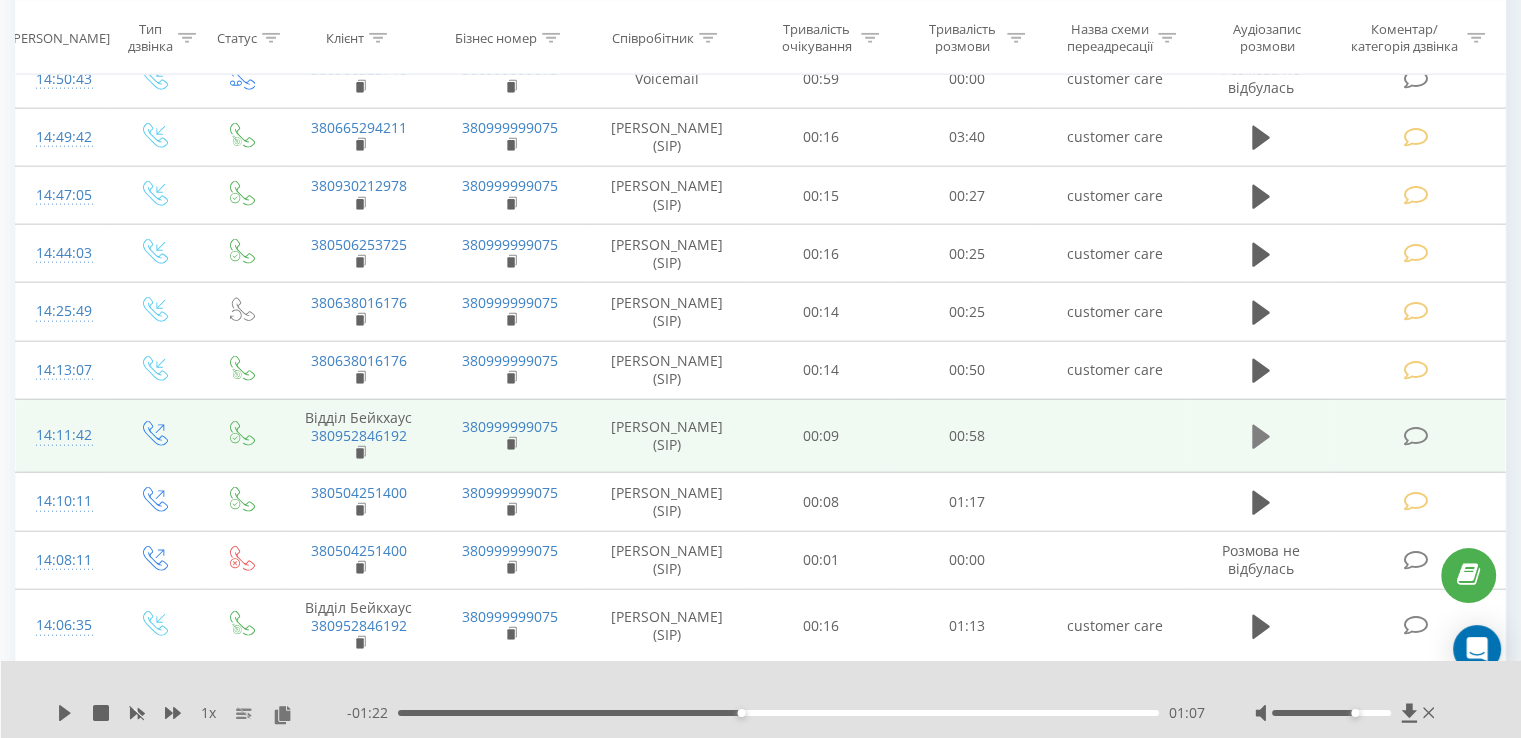 click 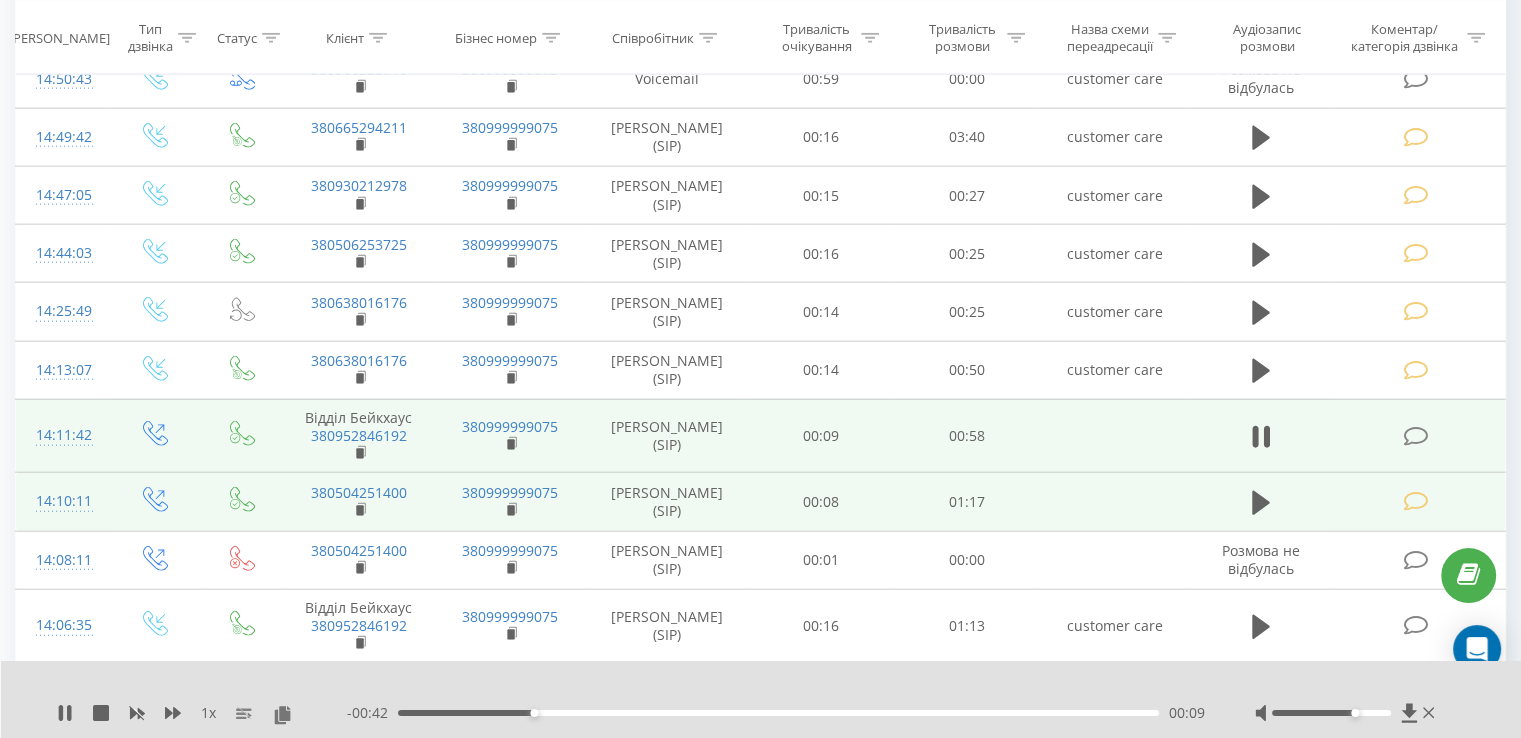 scroll, scrollTop: 5000, scrollLeft: 0, axis: vertical 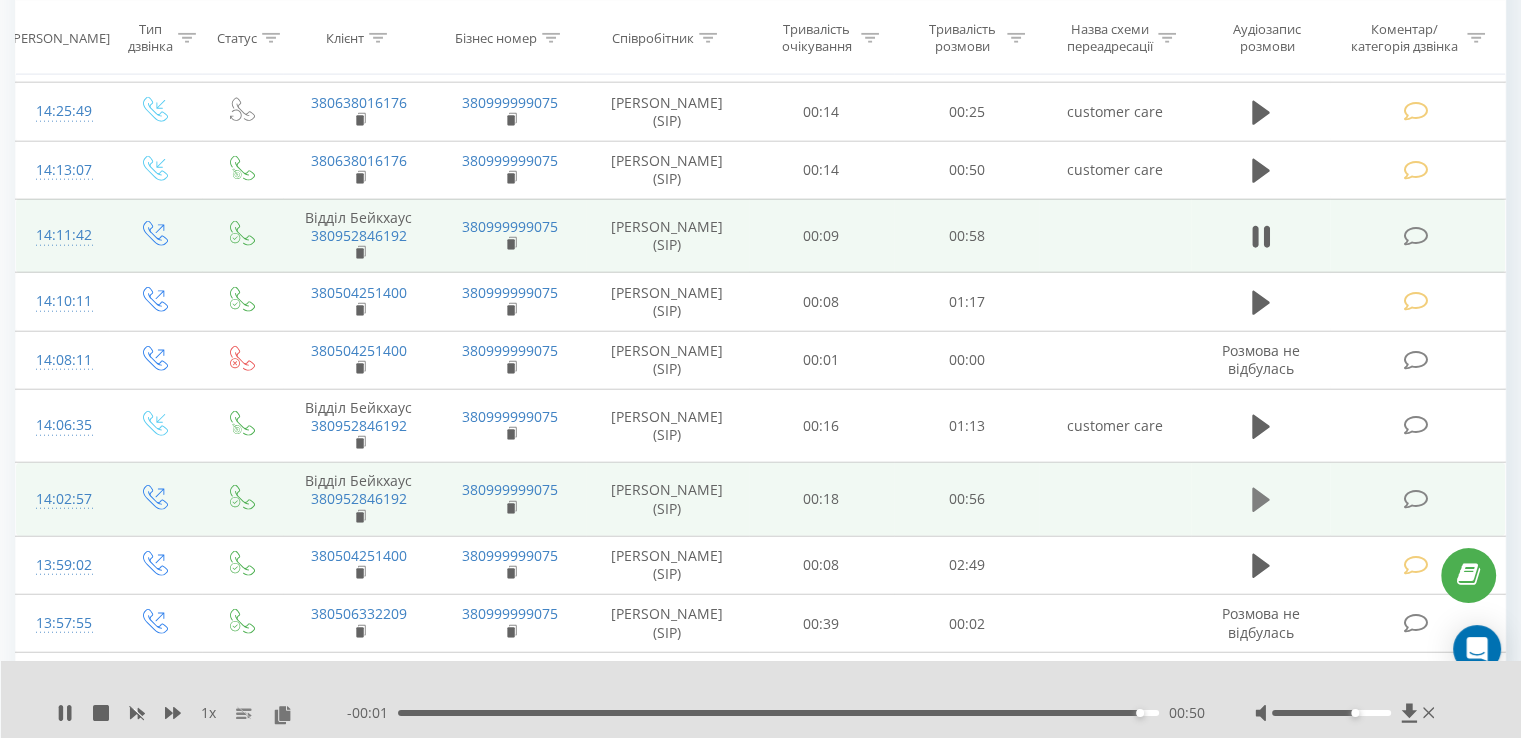 click at bounding box center [1261, 500] 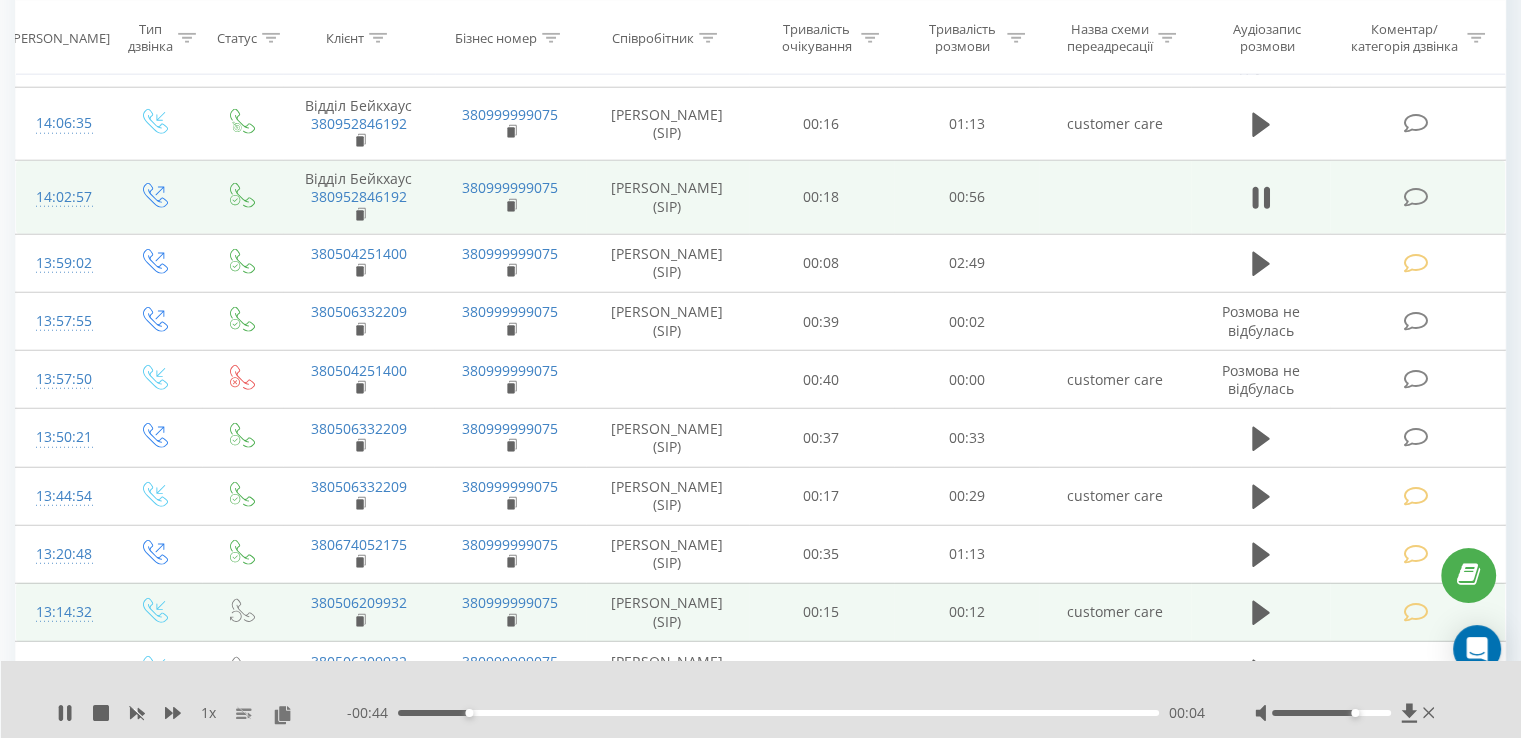 scroll, scrollTop: 5300, scrollLeft: 0, axis: vertical 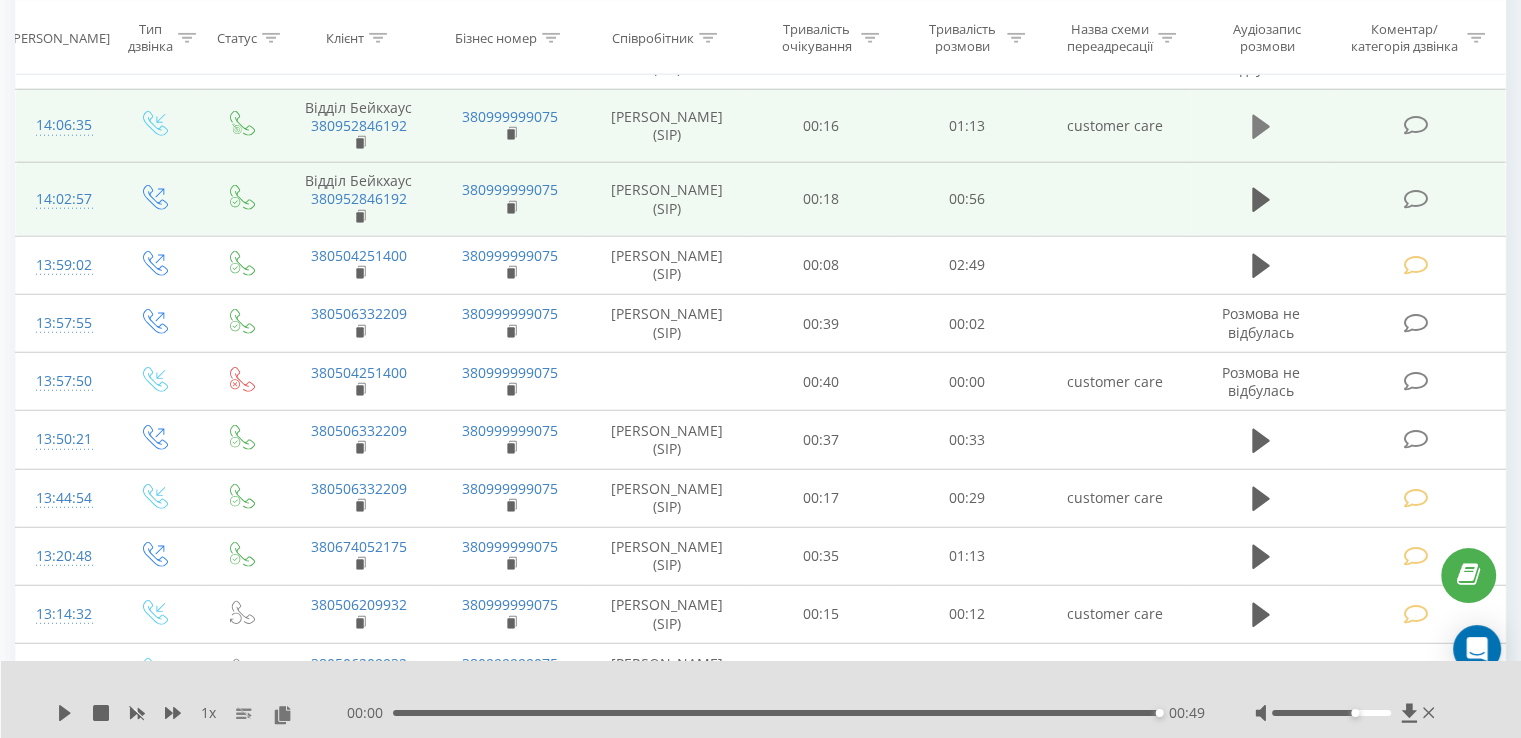 click at bounding box center (1261, 127) 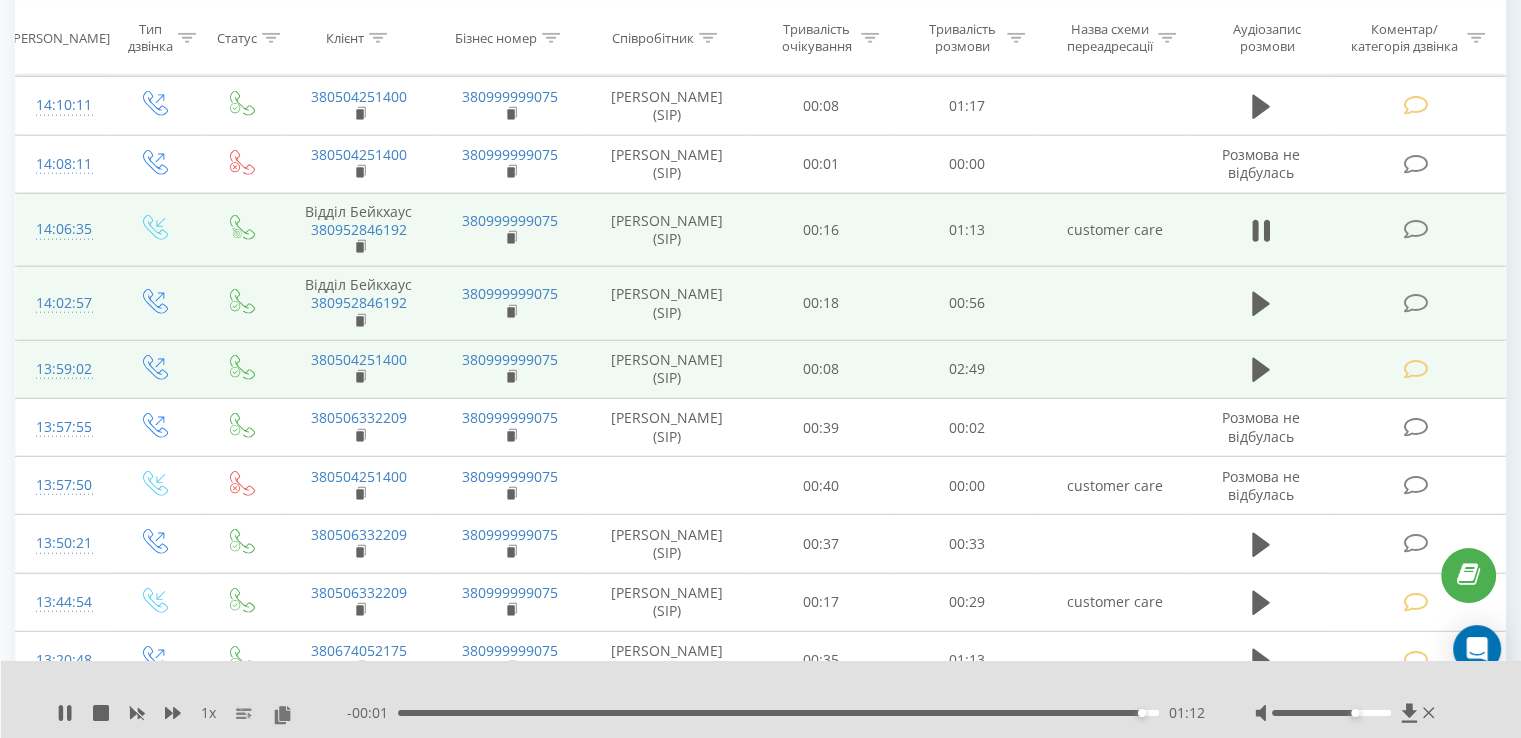 scroll, scrollTop: 5100, scrollLeft: 0, axis: vertical 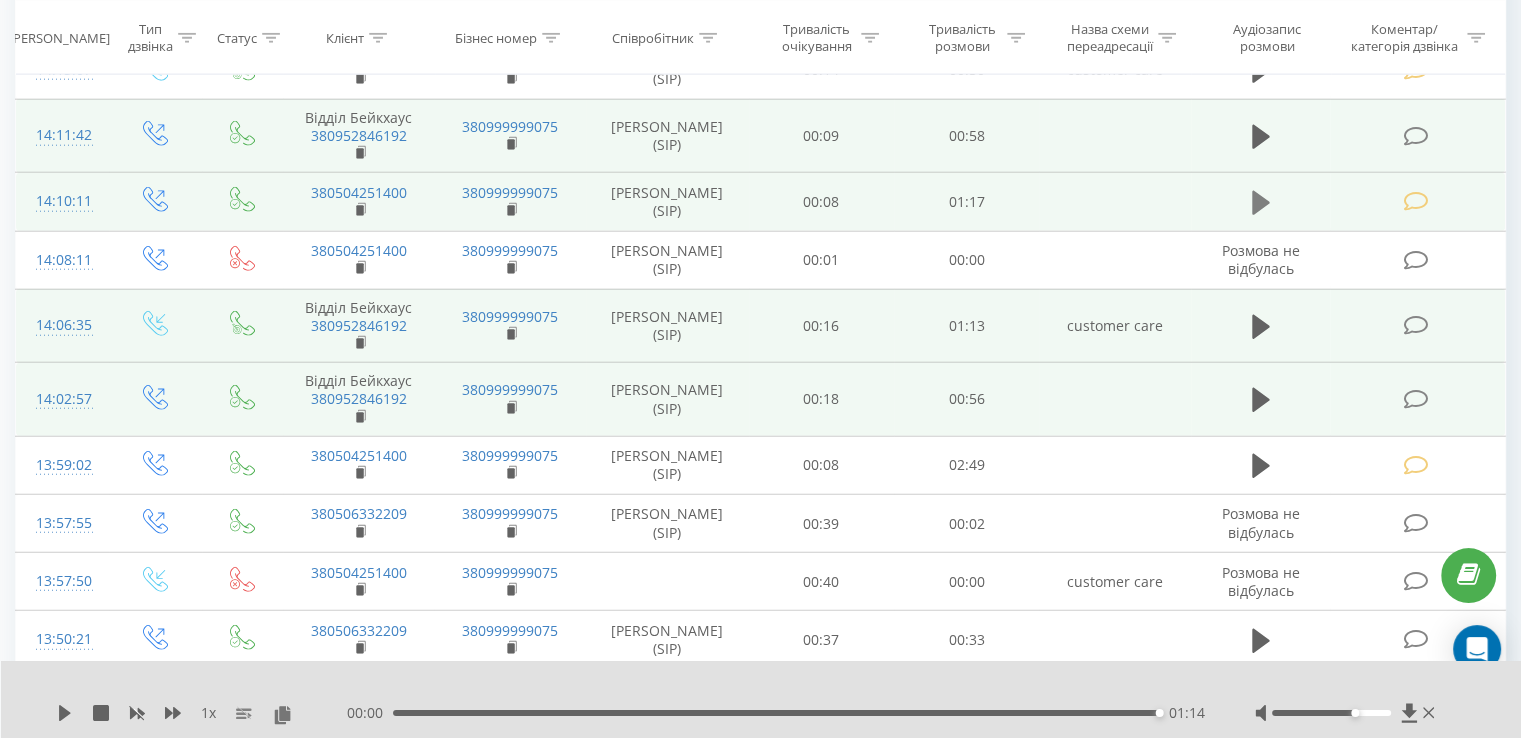 click 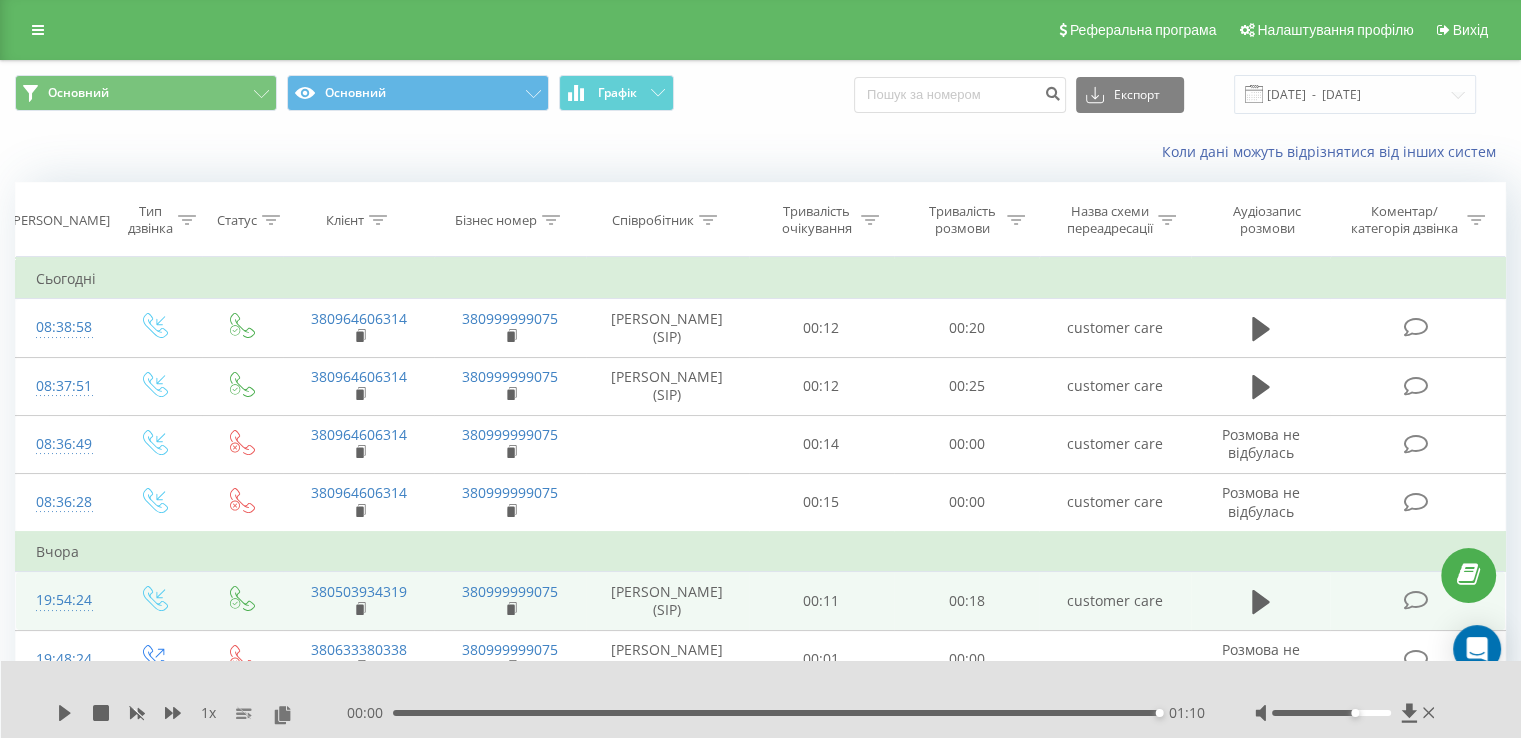 scroll, scrollTop: 0, scrollLeft: 0, axis: both 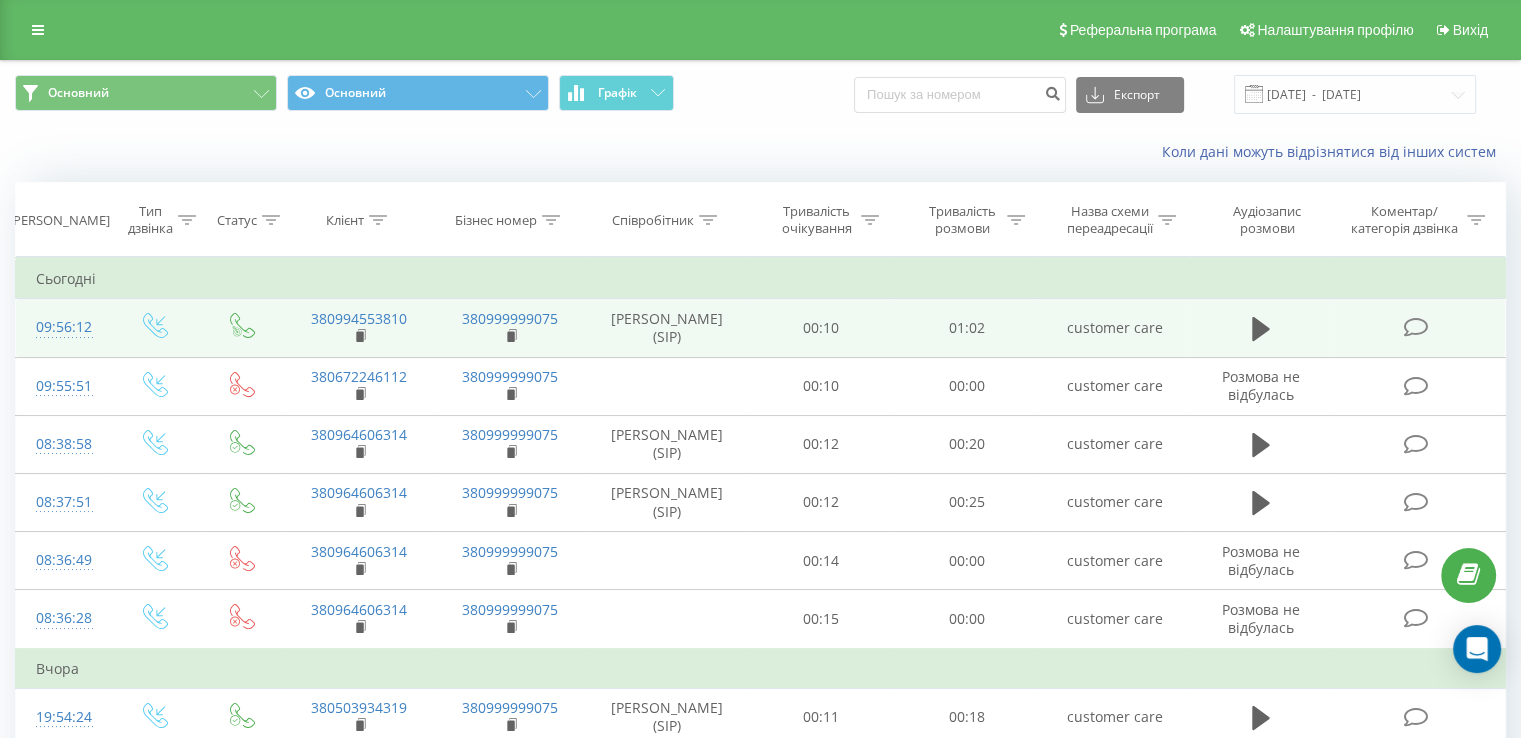 click at bounding box center [1415, 327] 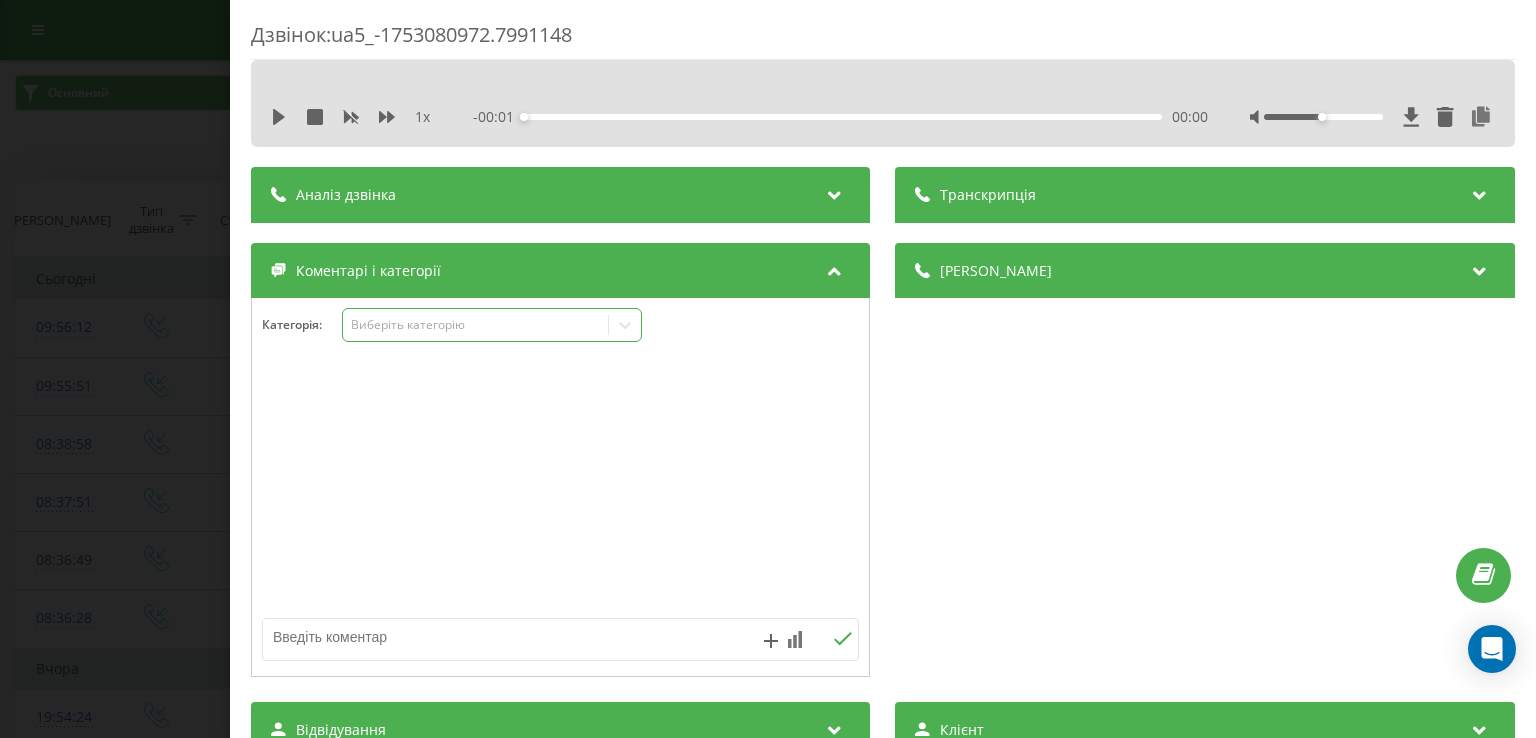 click on "Виберіть категорію" at bounding box center (475, 325) 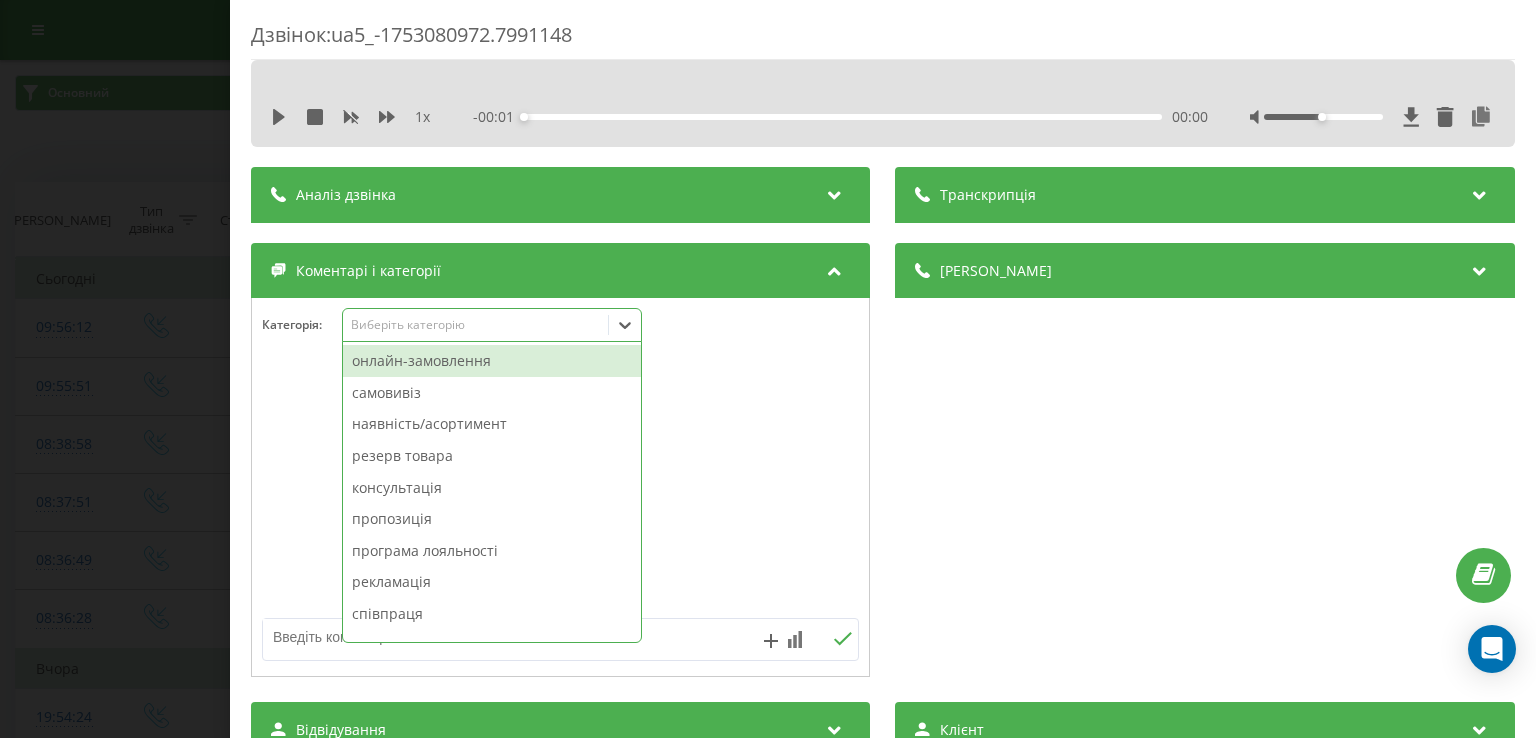 click on "онлайн-замовлення" at bounding box center [492, 361] 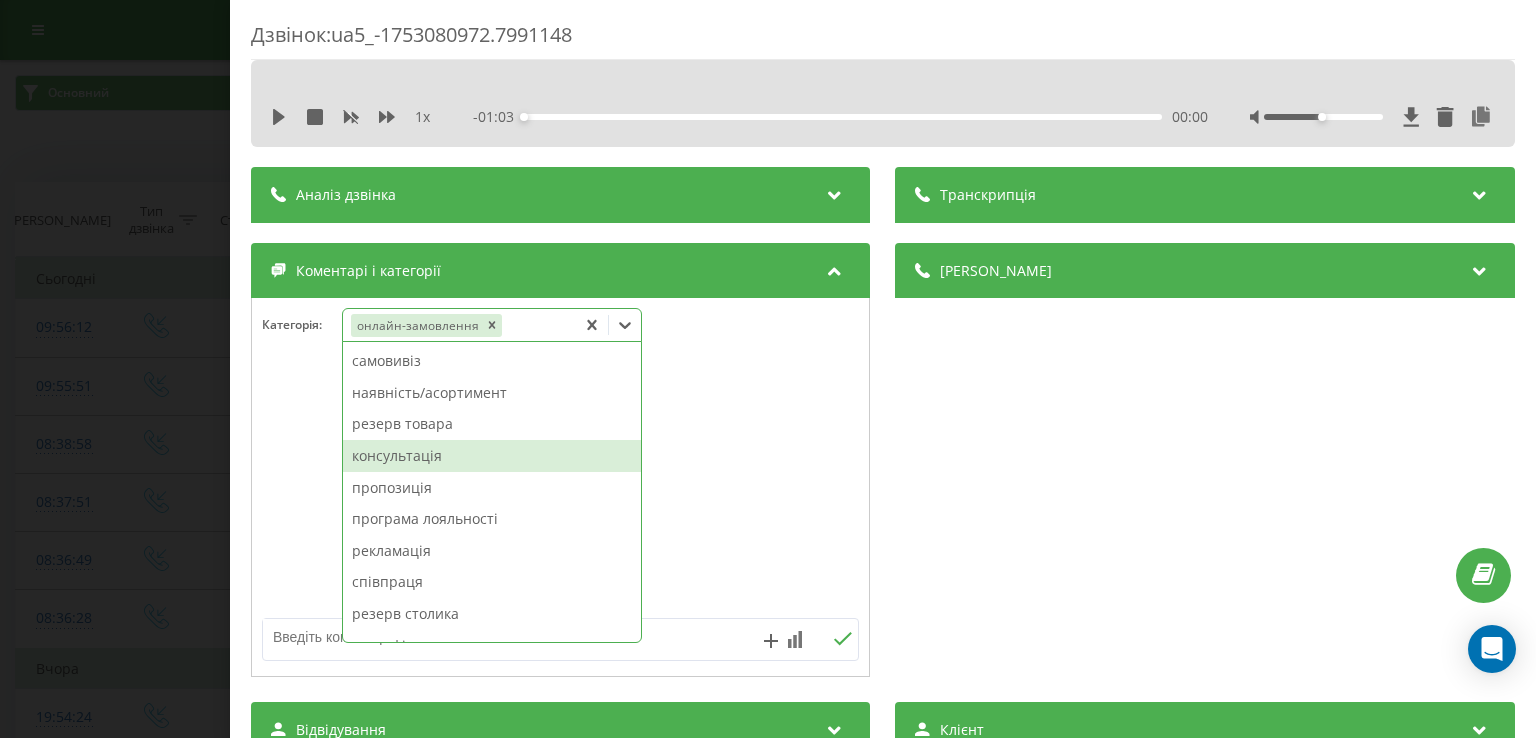 click on "консультація" at bounding box center (492, 456) 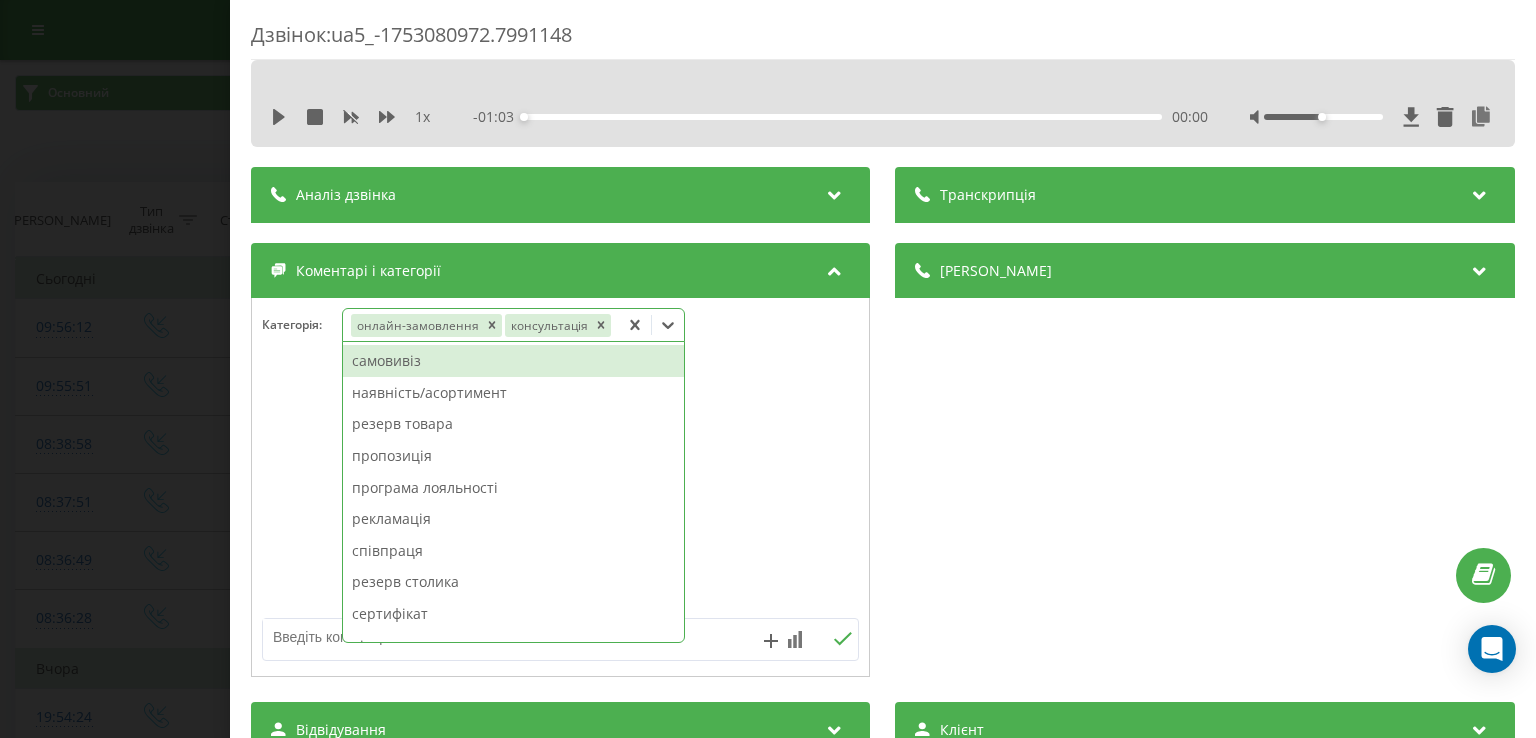 click on "Дзвінок :  ua5_-1753080972.7991148   1 x  - 01:03 00:00   00:00   Транскрипція Для AI-аналізу майбутніх дзвінків  налаштуйте та активуйте профіль на сторінці . Якщо профіль вже є і дзвінок відповідає його умовам, оновіть сторінку через 10 хвилин - AI аналізує поточний дзвінок. Аналіз дзвінка Для AI-аналізу майбутніх дзвінків  налаштуйте та активуйте профіль на сторінці . Якщо профіль вже є і дзвінок відповідає його умовам, оновіть сторінку через 10 хвилин - AI аналізує поточний дзвінок. Деталі дзвінка Загальне Дата дзвінка 2025-07-21 09:56:12 Тип дзвінка Вхідний Статус дзвінка Цільовий 380994553810 :" at bounding box center (768, 369) 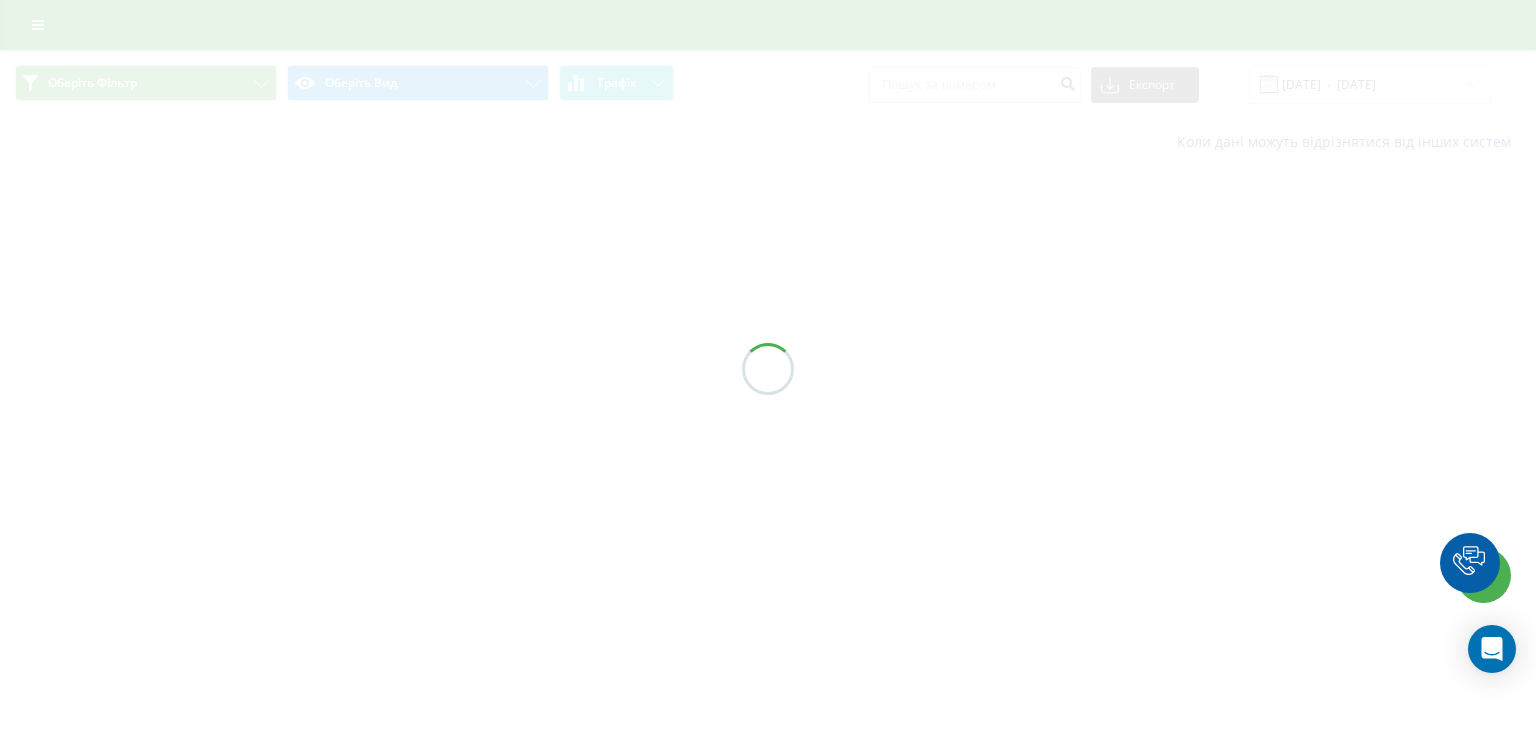 scroll, scrollTop: 0, scrollLeft: 0, axis: both 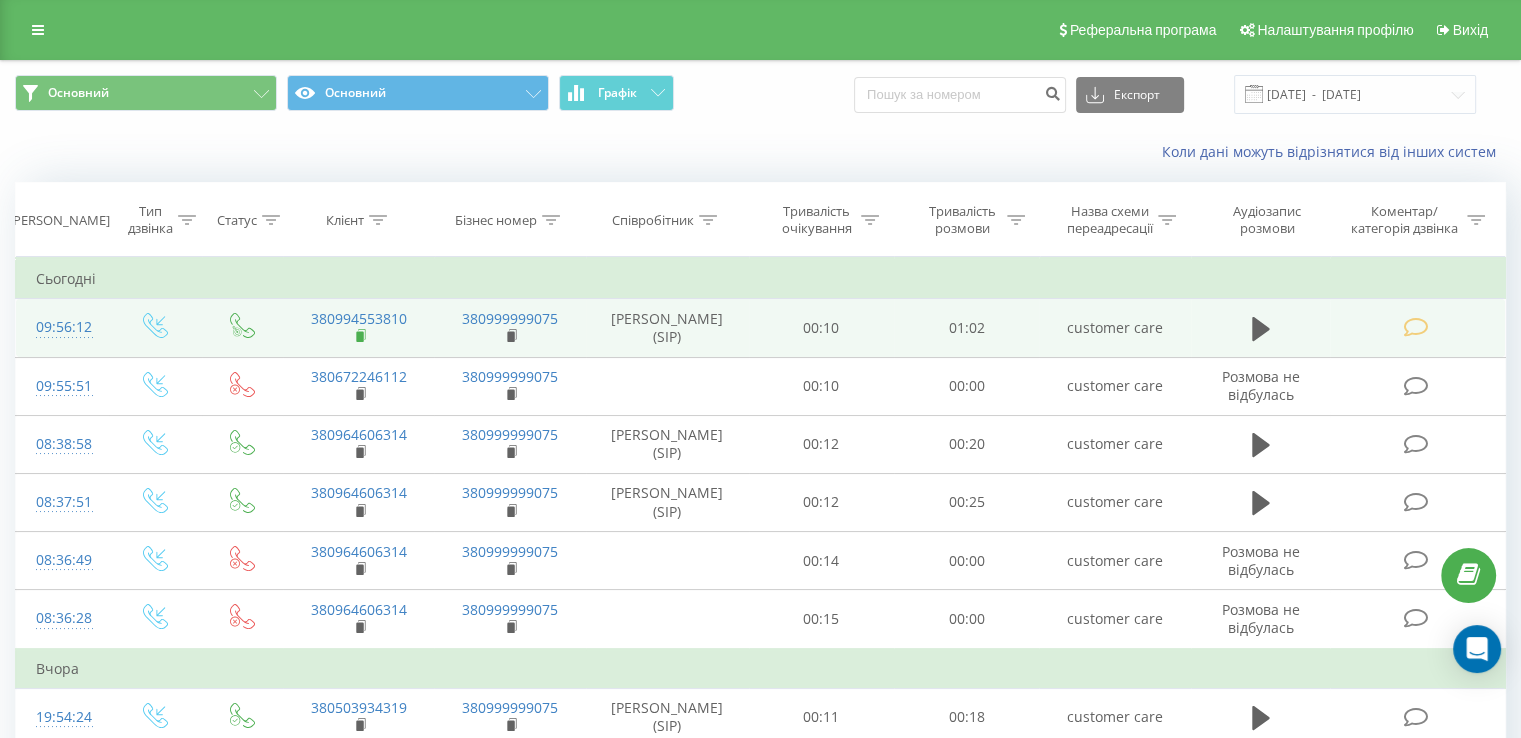 click 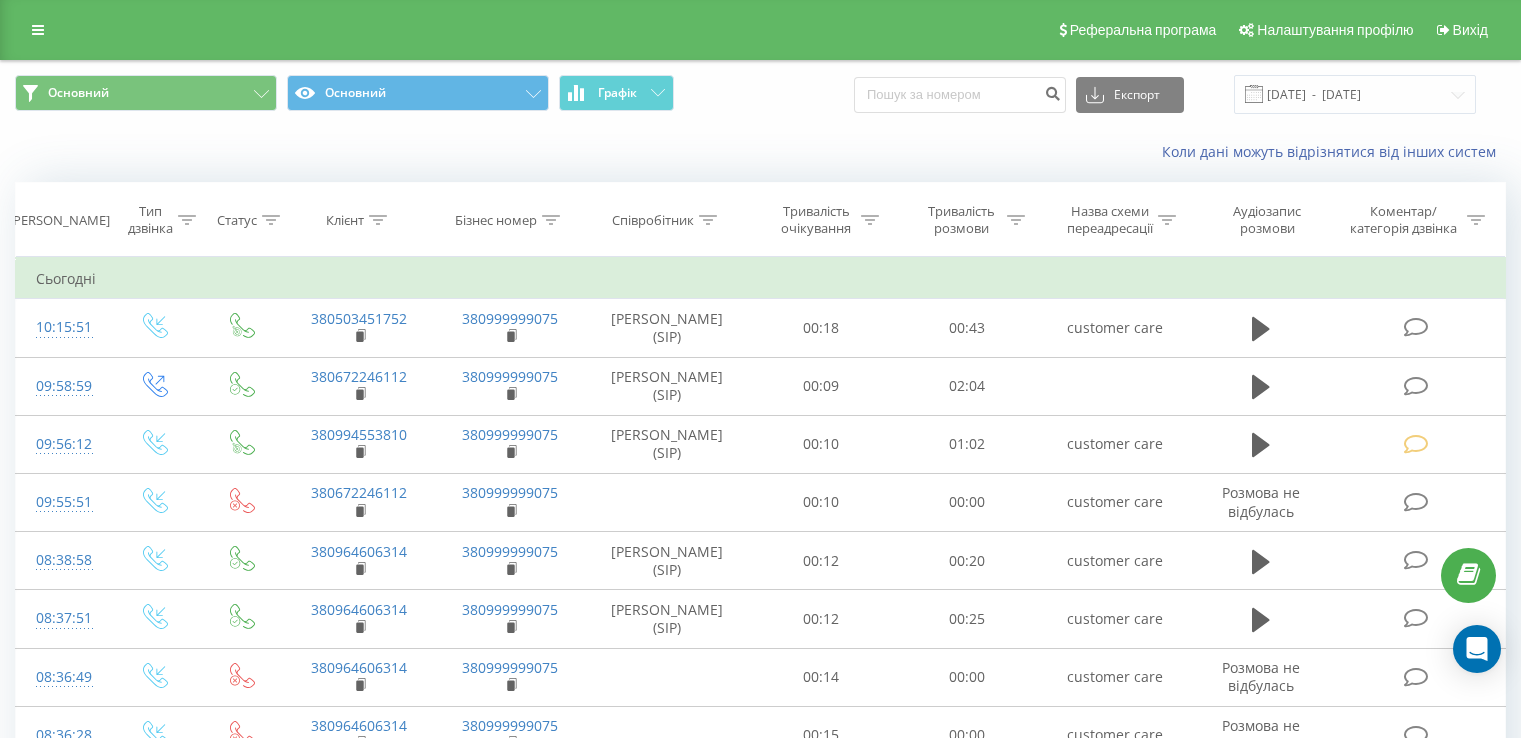 scroll, scrollTop: 0, scrollLeft: 0, axis: both 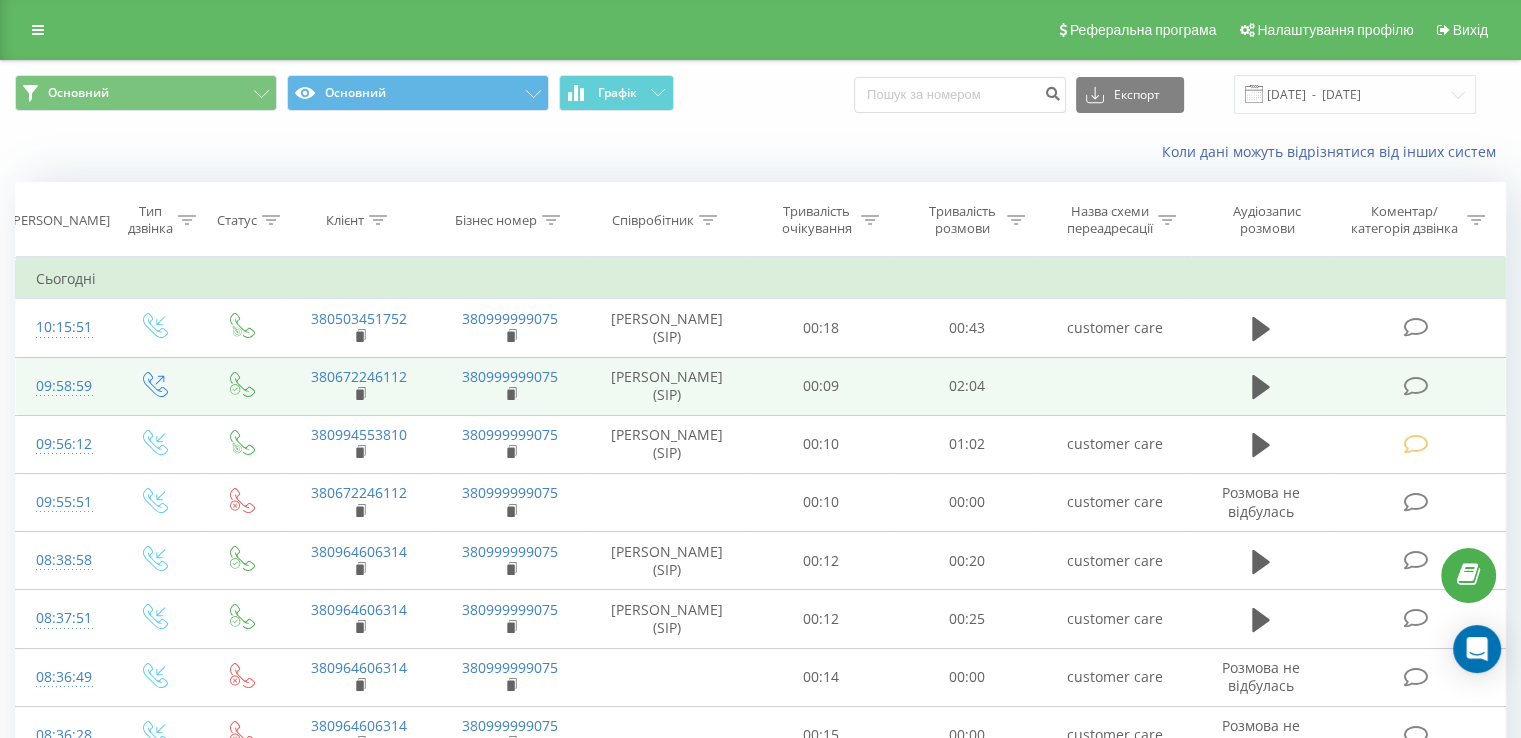 click at bounding box center (1417, 384) 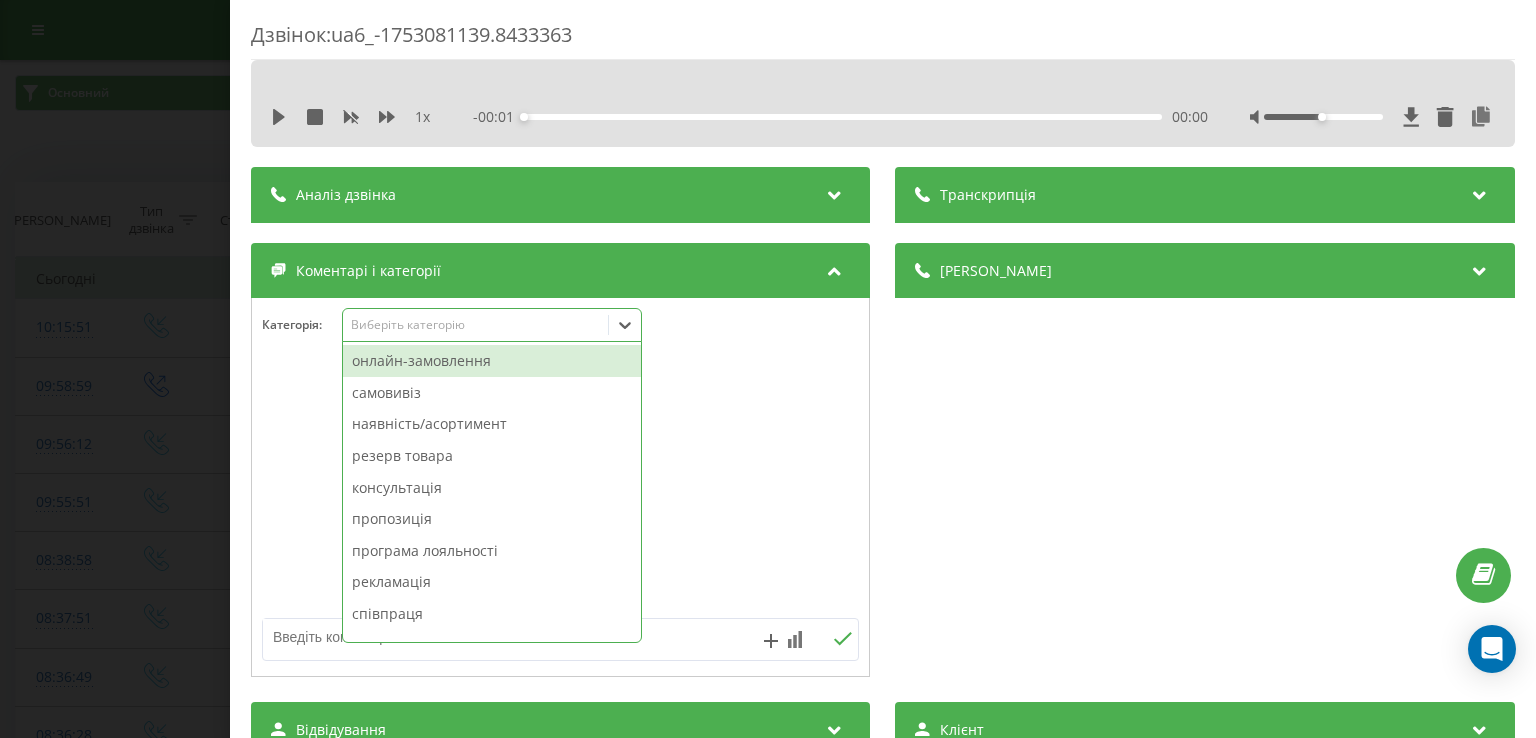click on "Виберіть категорію" at bounding box center (476, 325) 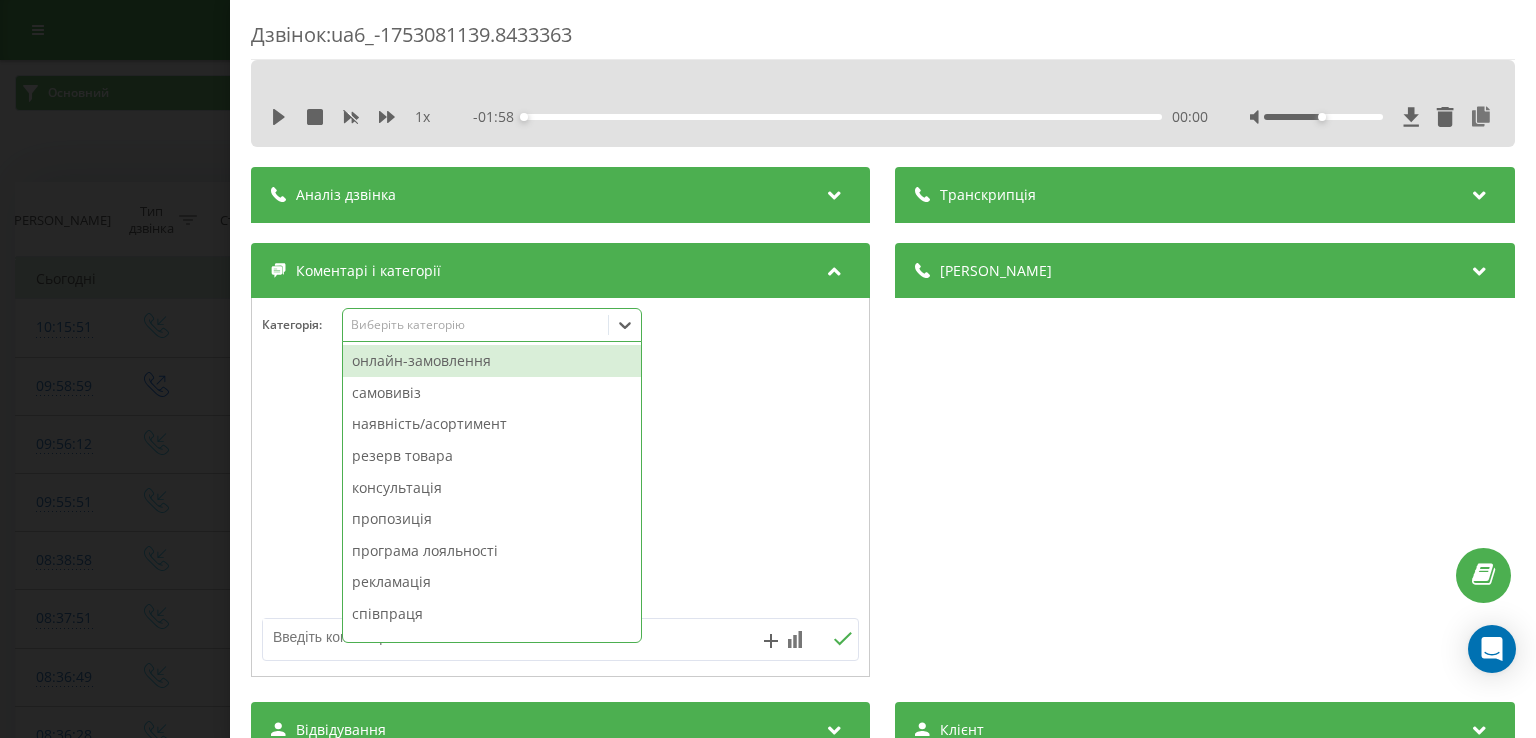 click on "Дзвінок :  ua6_-1753081139.8433363   1 x  - 01:58 00:00   00:00   Транскрипція Для AI-аналізу майбутніх дзвінків  налаштуйте та активуйте профіль на сторінці . Якщо профіль вже є і дзвінок відповідає його умовам, оновіть сторінку через 10 хвилин - AI аналізує поточний дзвінок. Аналіз дзвінка Для AI-аналізу майбутніх дзвінків  налаштуйте та активуйте профіль на сторінці . Якщо профіль вже є і дзвінок відповідає його умовам, оновіть сторінку через 10 хвилин - AI аналізує поточний дзвінок. Деталі дзвінка Загальне Дата дзвінка 2025-07-21 09:58:59 Тип дзвінка Вихідний Статус дзвінка Успішний 380999999075" at bounding box center [768, 369] 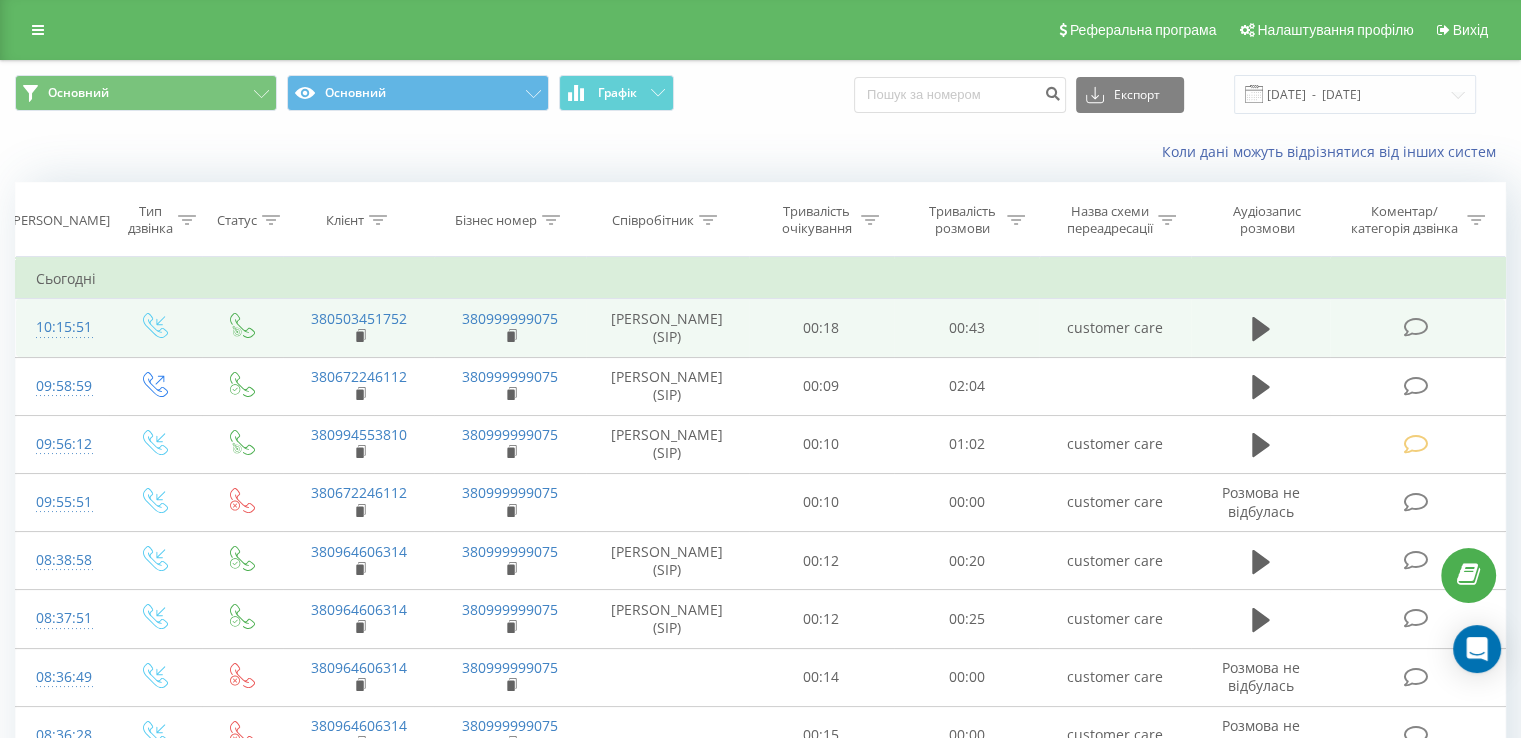click at bounding box center [1415, 327] 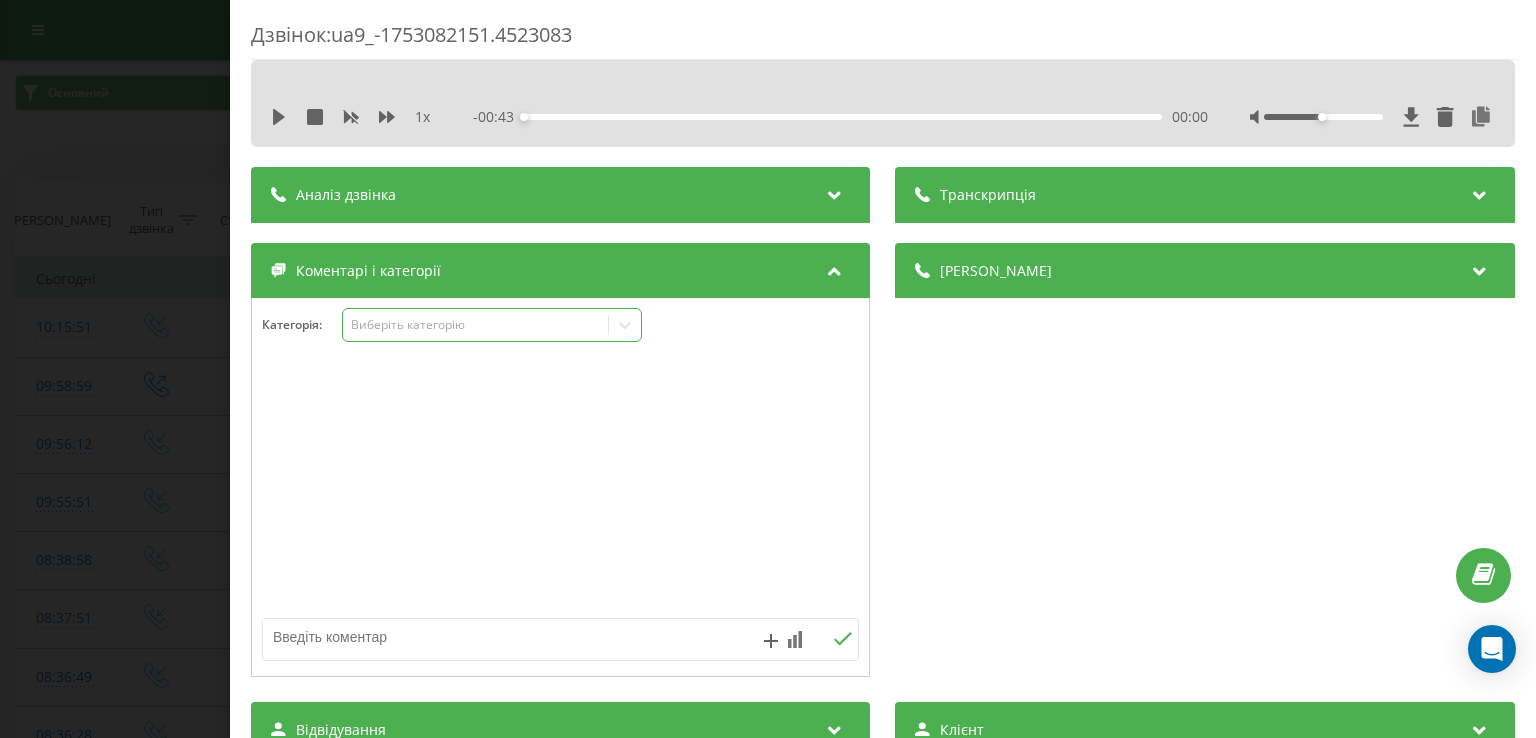 click on "Виберіть категорію" at bounding box center (492, 325) 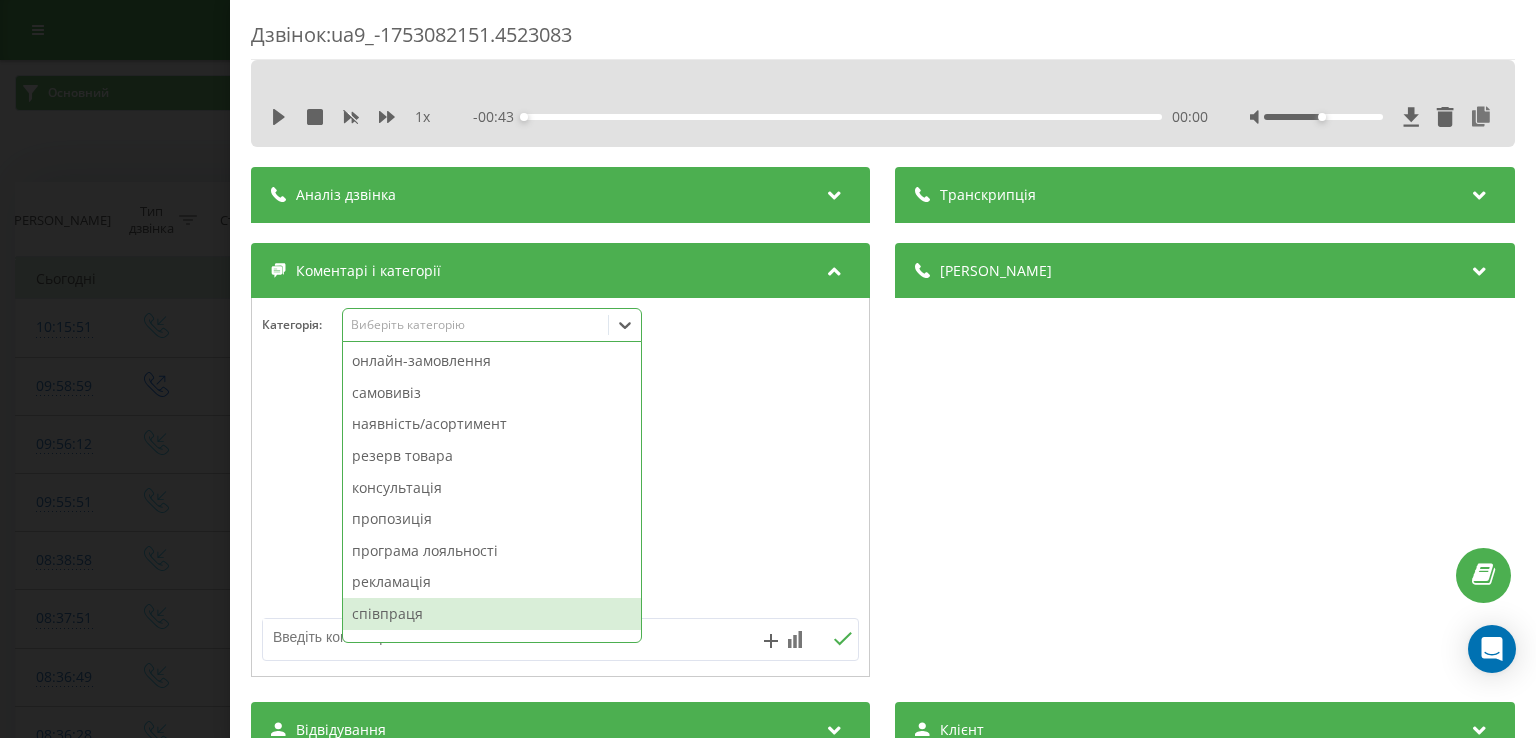 click on "співпраця" at bounding box center (492, 614) 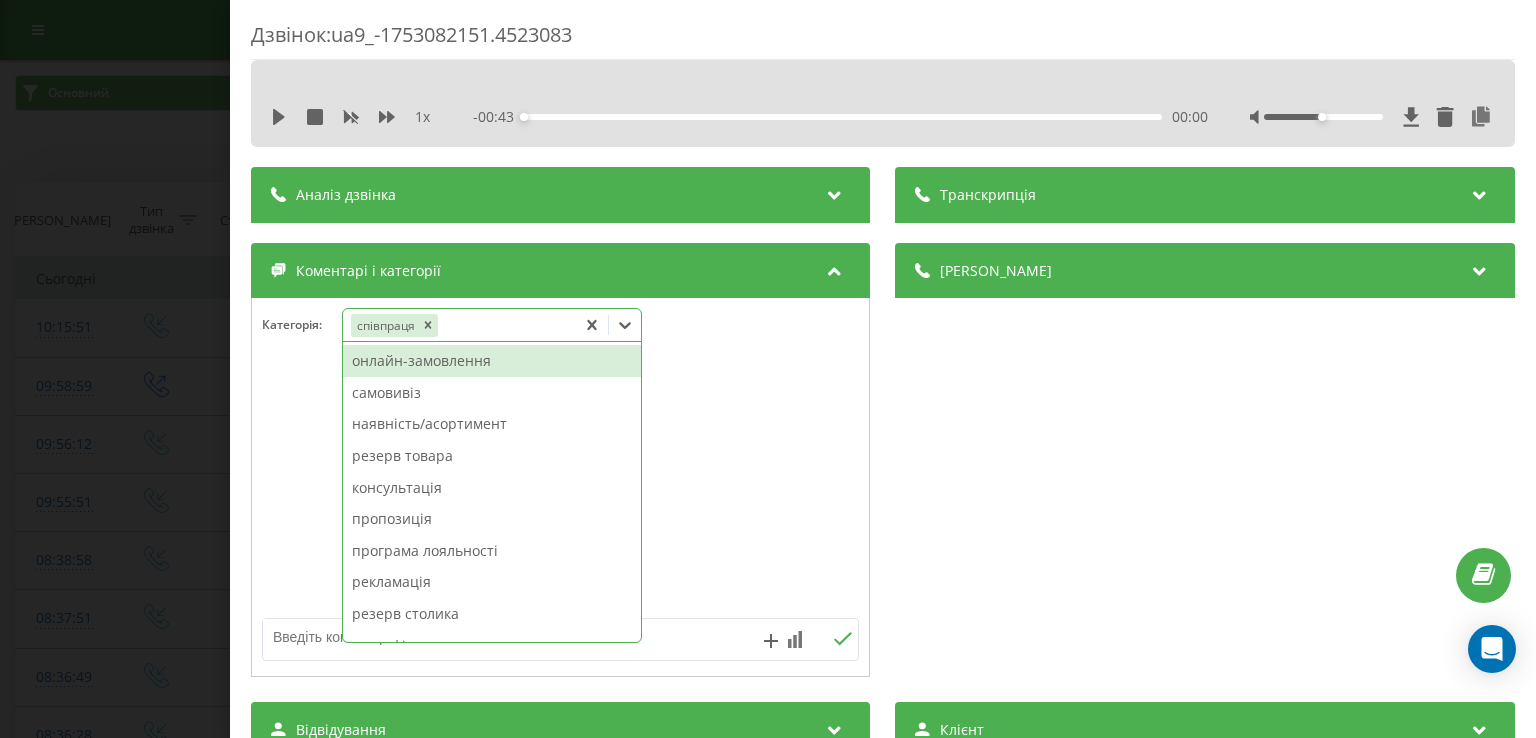 click on "Дзвінок :  ua9_-1753082151.4523083   1 x  - 00:43 00:00   00:00   Транскрипція Для AI-аналізу майбутніх дзвінків  налаштуйте та активуйте профіль на сторінці . Якщо профіль вже є і дзвінок відповідає його умовам, оновіть сторінку через 10 хвилин - AI аналізує поточний дзвінок. Аналіз дзвінка Для AI-аналізу майбутніх дзвінків  налаштуйте та активуйте профіль на сторінці . Якщо профіль вже є і дзвінок відповідає його умовам, оновіть сторінку через 10 хвилин - AI аналізує поточний дзвінок. Деталі дзвінка Загальне Дата дзвінка 2025-07-21 10:15:51 Тип дзвінка Вхідний Статус дзвінка Цільовий 380503451752 :" at bounding box center (768, 369) 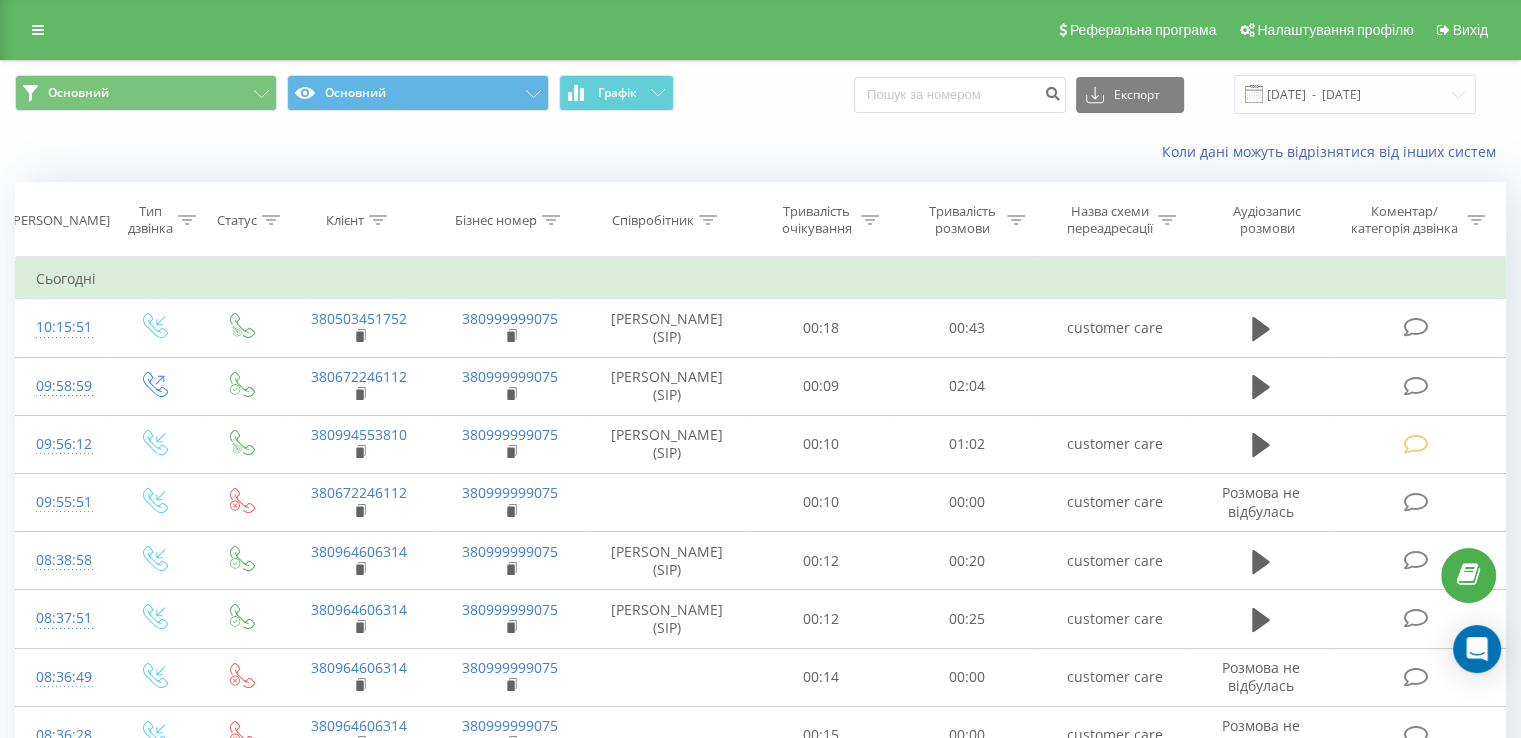 scroll, scrollTop: 200, scrollLeft: 0, axis: vertical 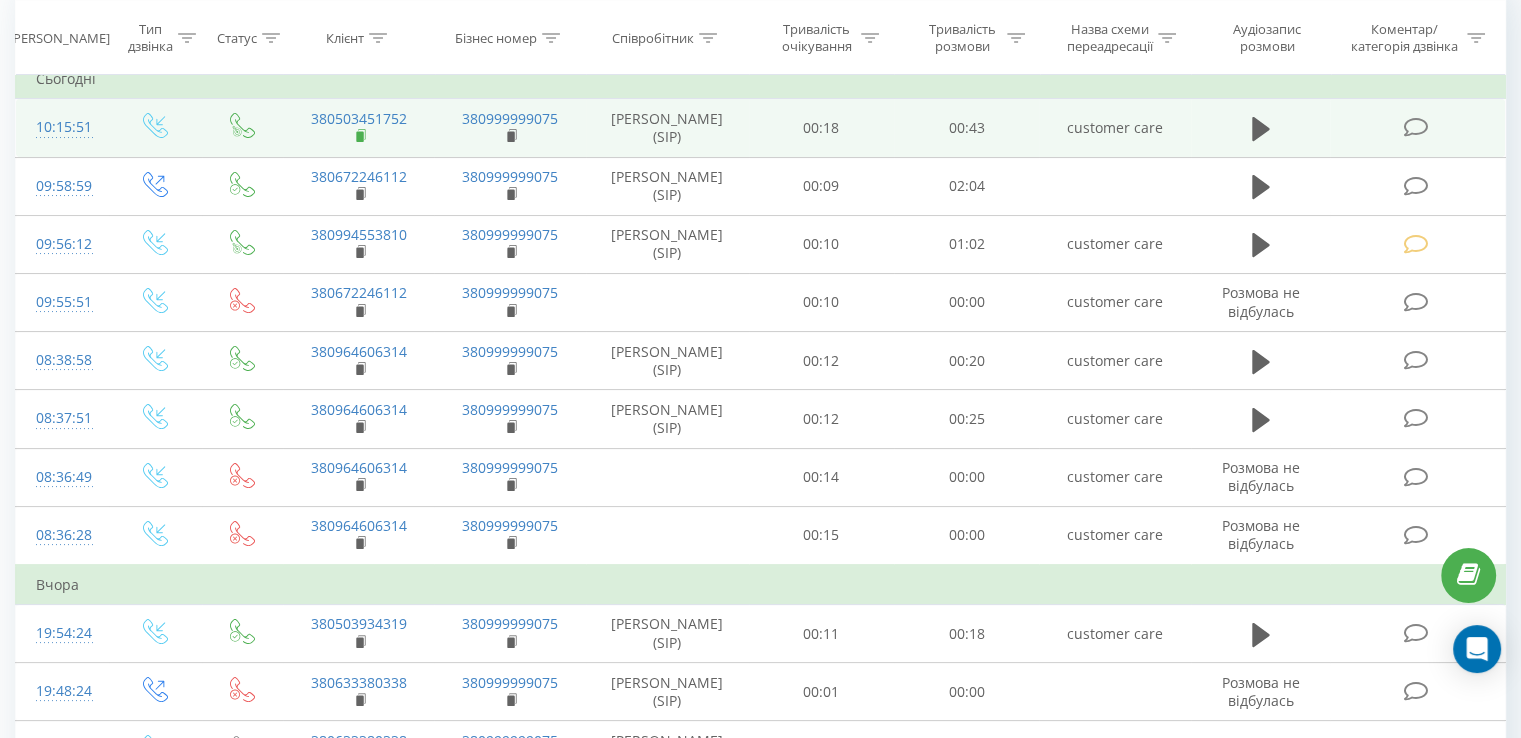 click 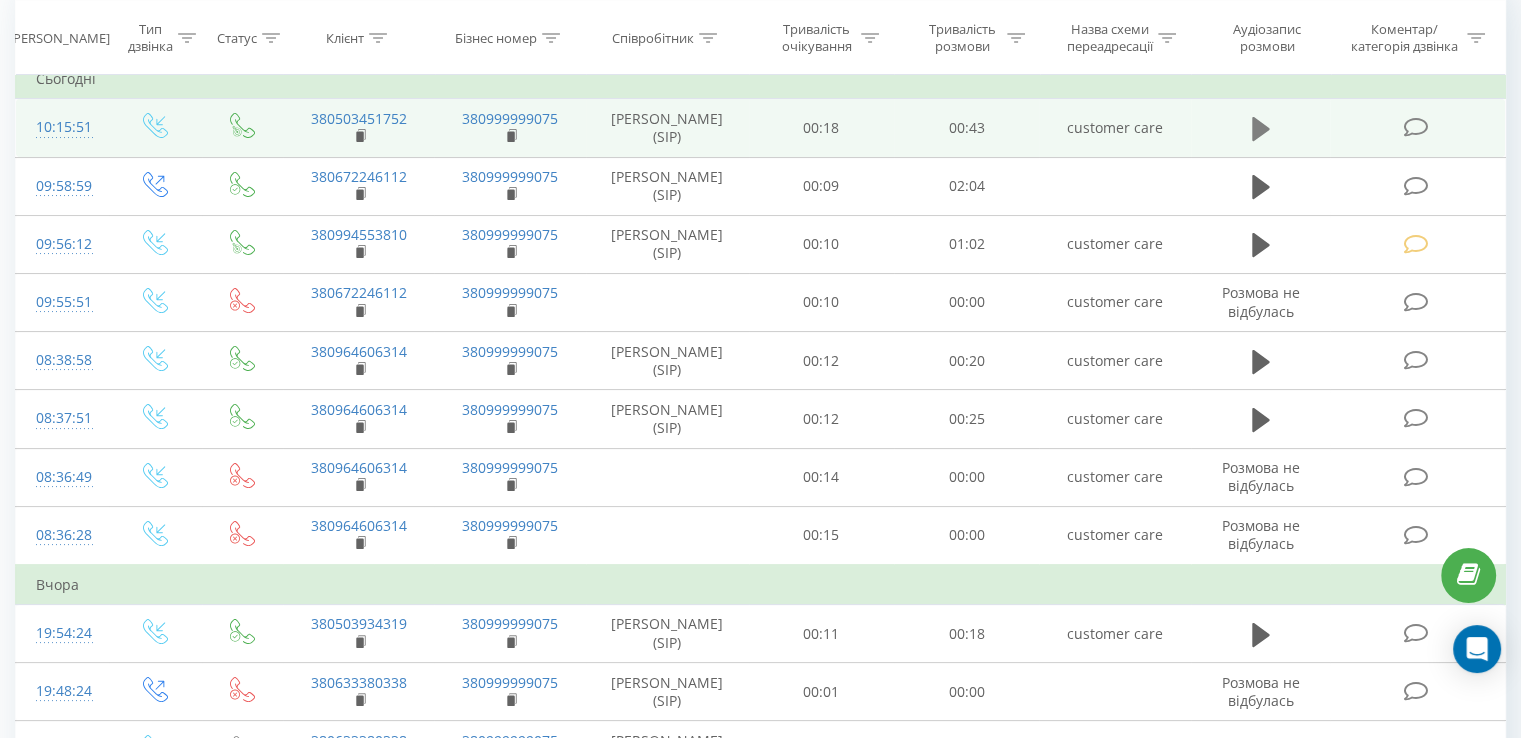 click 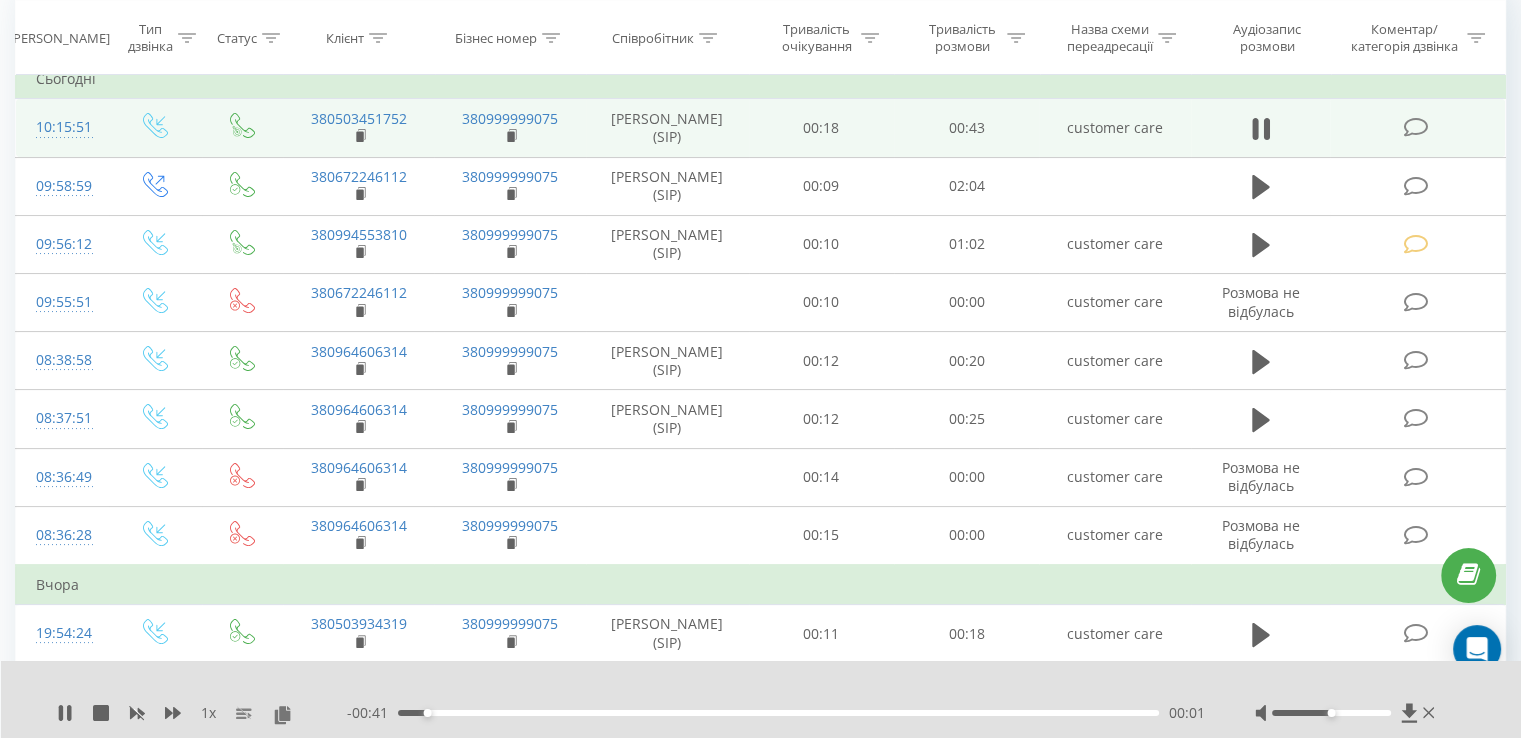 click on "- 00:41 00:01   00:01" at bounding box center (776, 713) 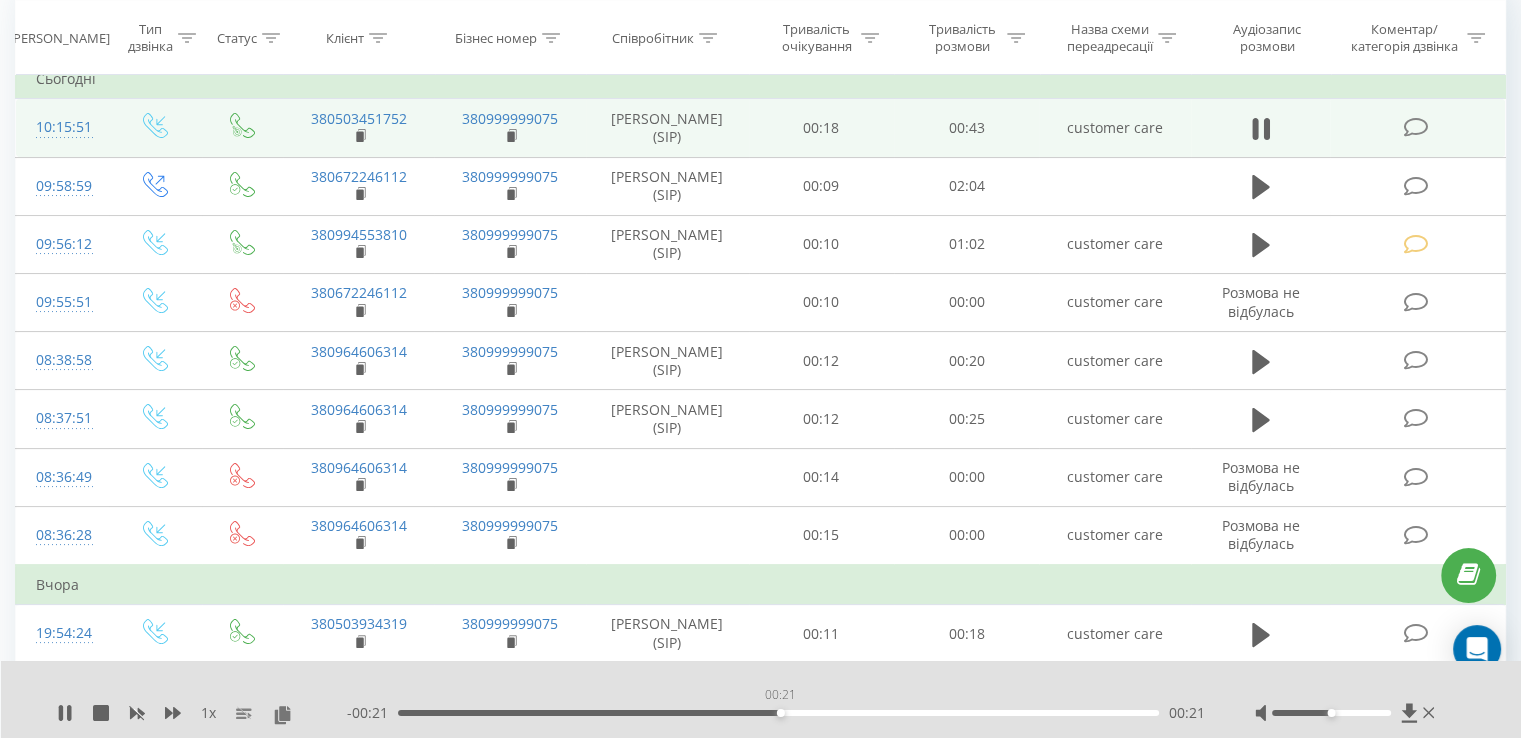 click on "- 00:21 00:21   00:21" at bounding box center (776, 713) 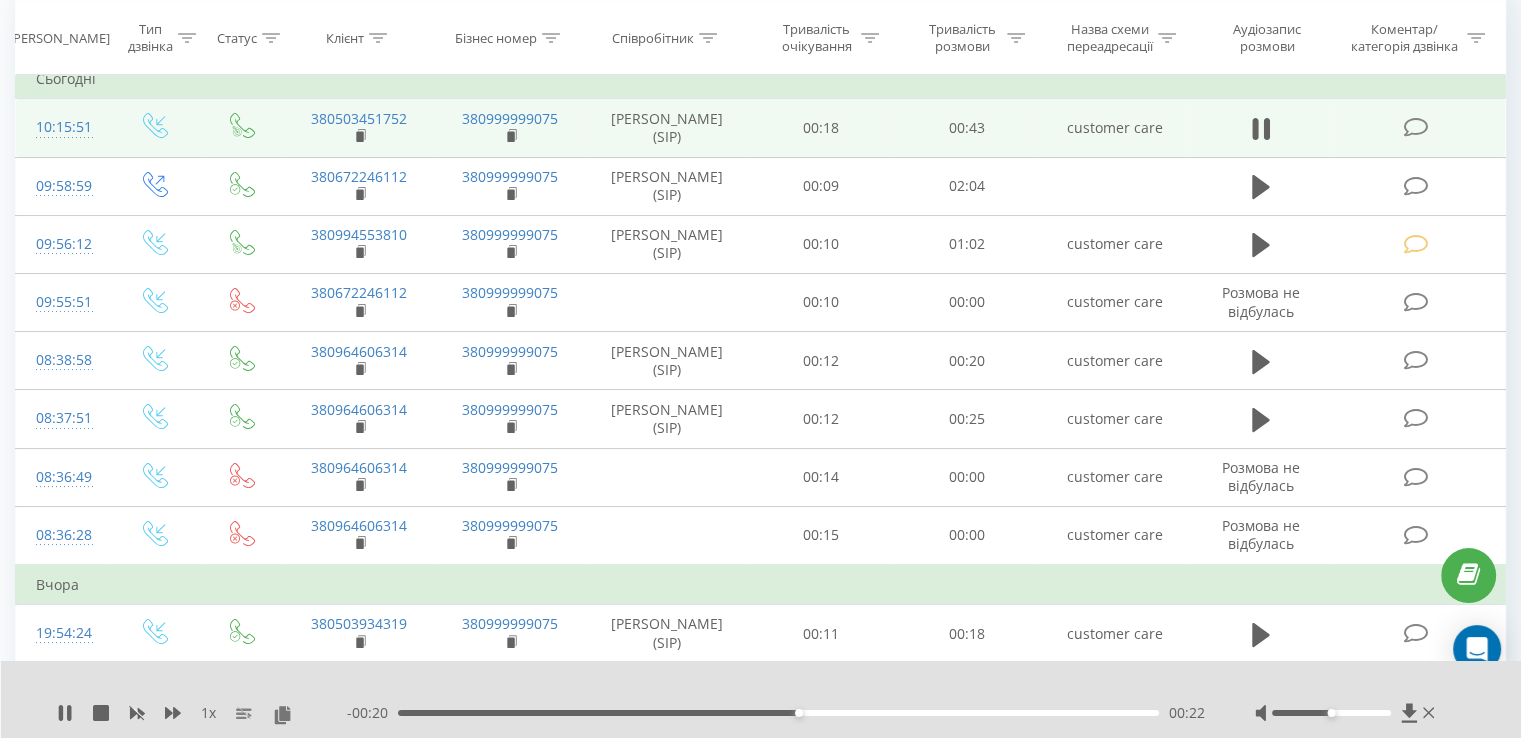 click on "- 00:20 00:22   00:22" at bounding box center (776, 713) 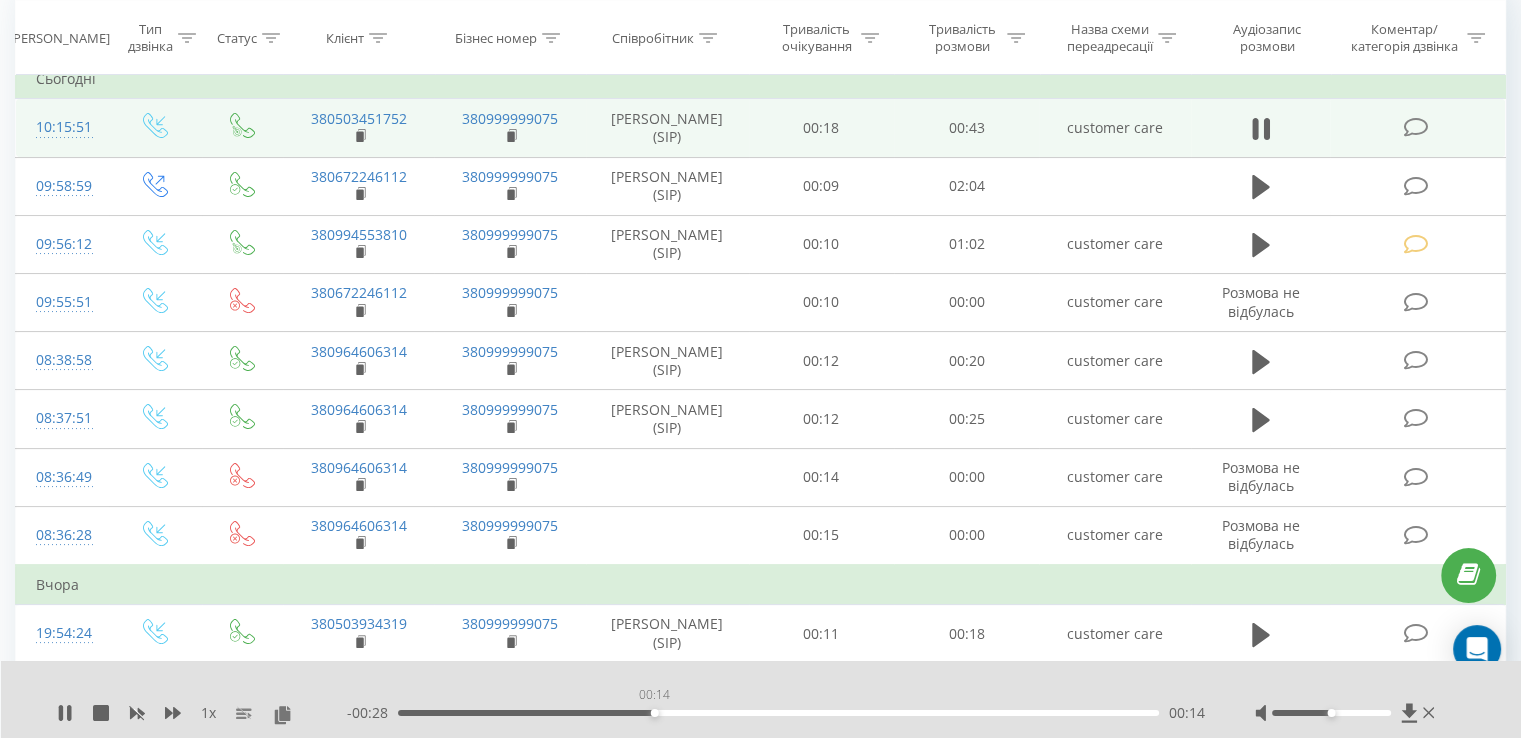 click on "00:14" at bounding box center (778, 713) 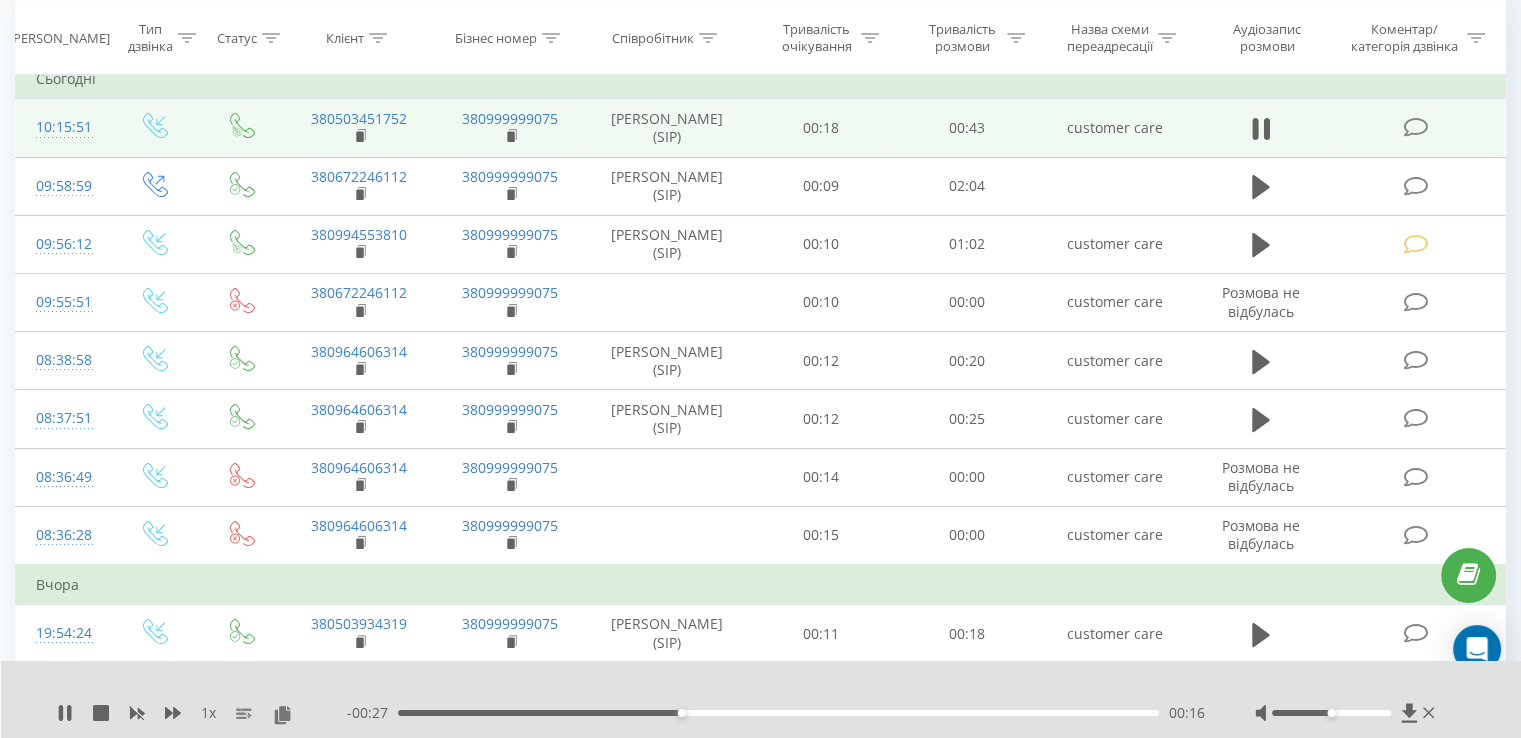 click on "00:16" at bounding box center [778, 713] 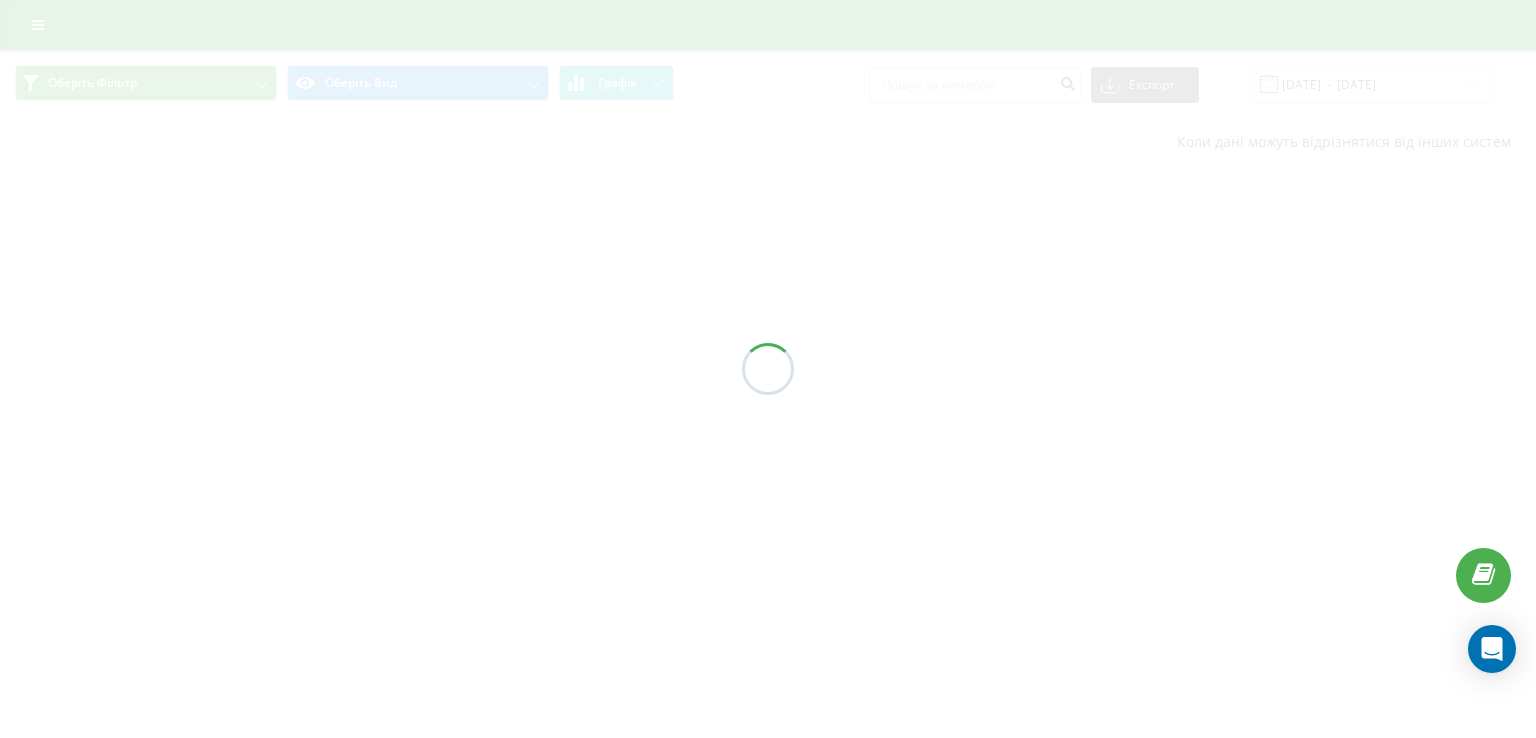 scroll, scrollTop: 0, scrollLeft: 0, axis: both 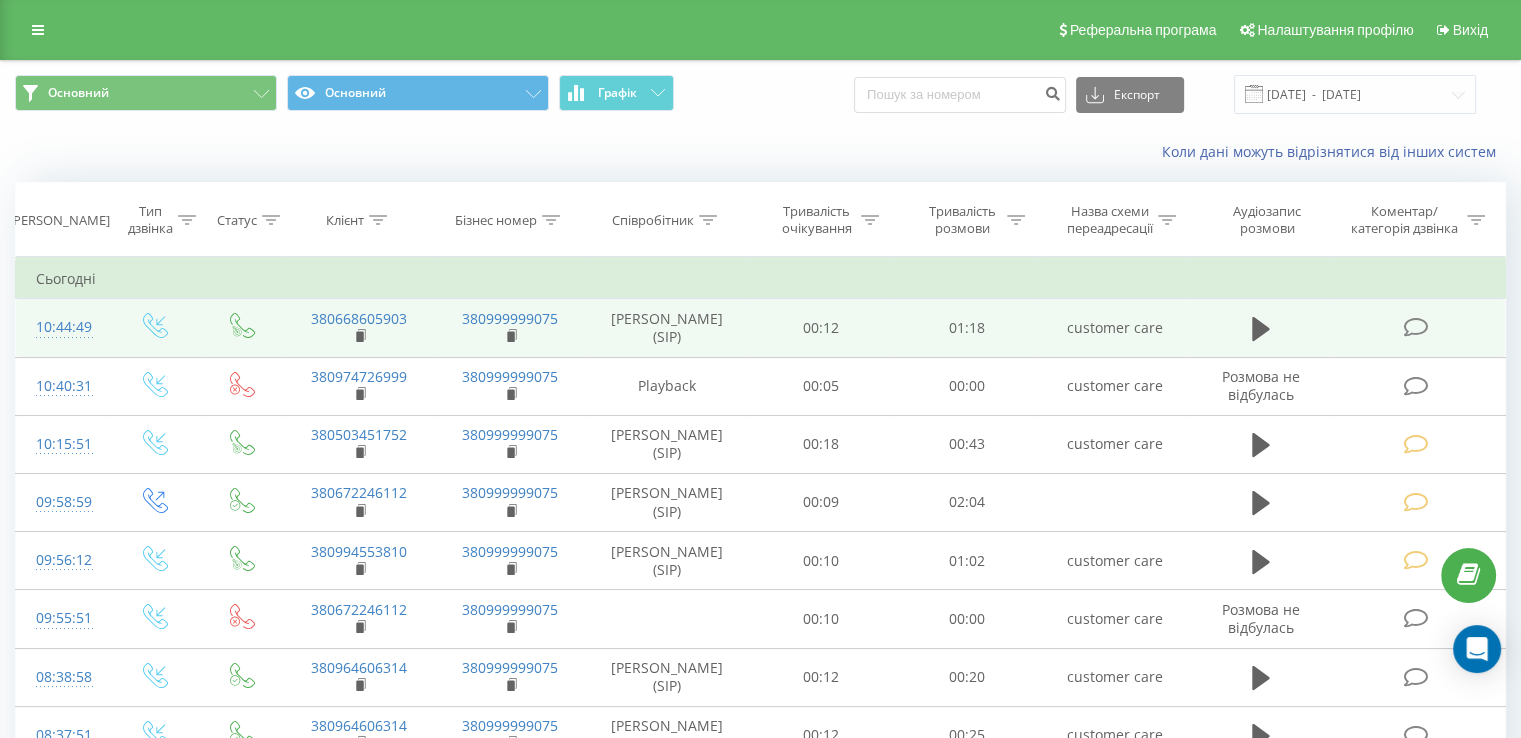 drag, startPoint x: 1264, startPoint y: 331, endPoint x: 1105, endPoint y: 334, distance: 159.0283 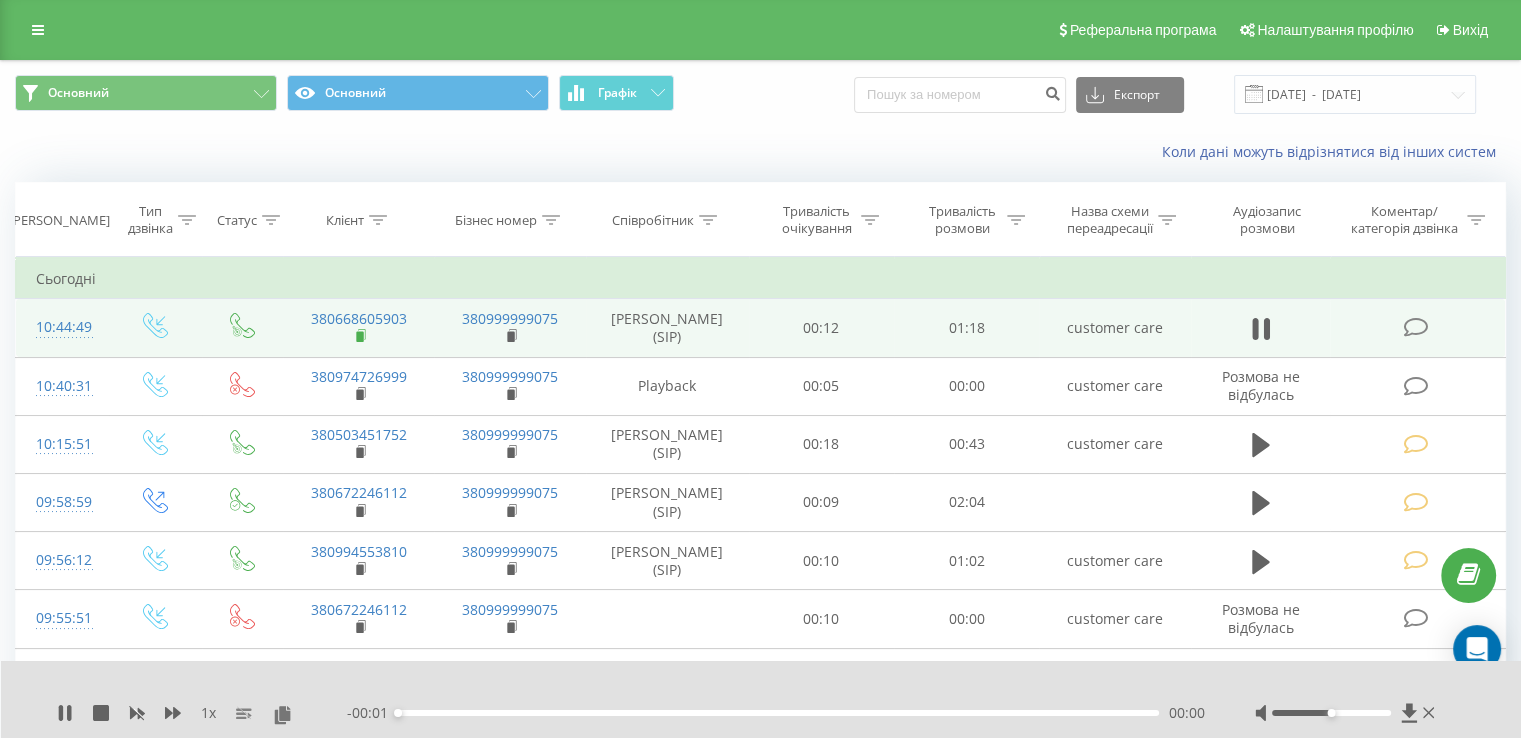drag, startPoint x: 364, startPoint y: 332, endPoint x: 191, endPoint y: 17, distance: 359.38004 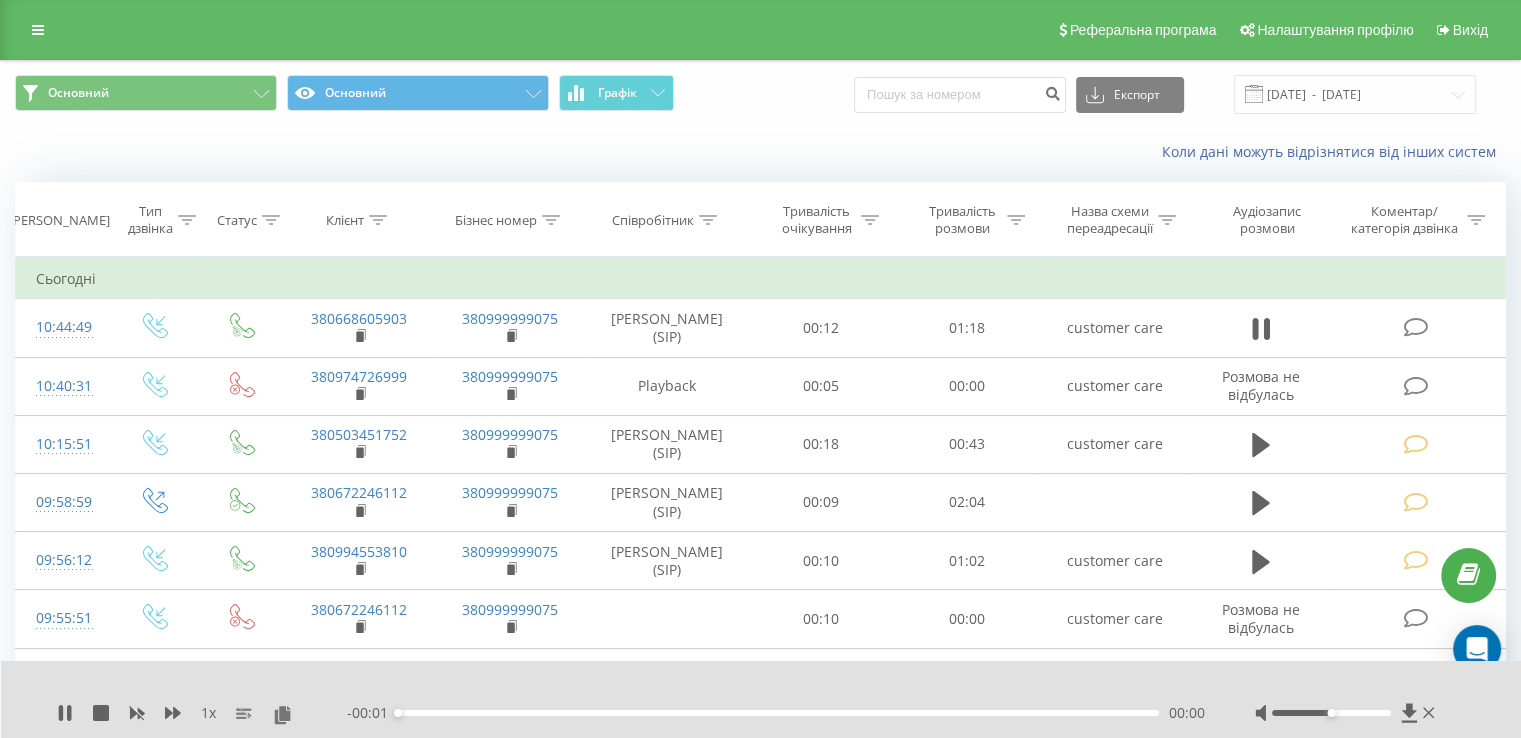 click 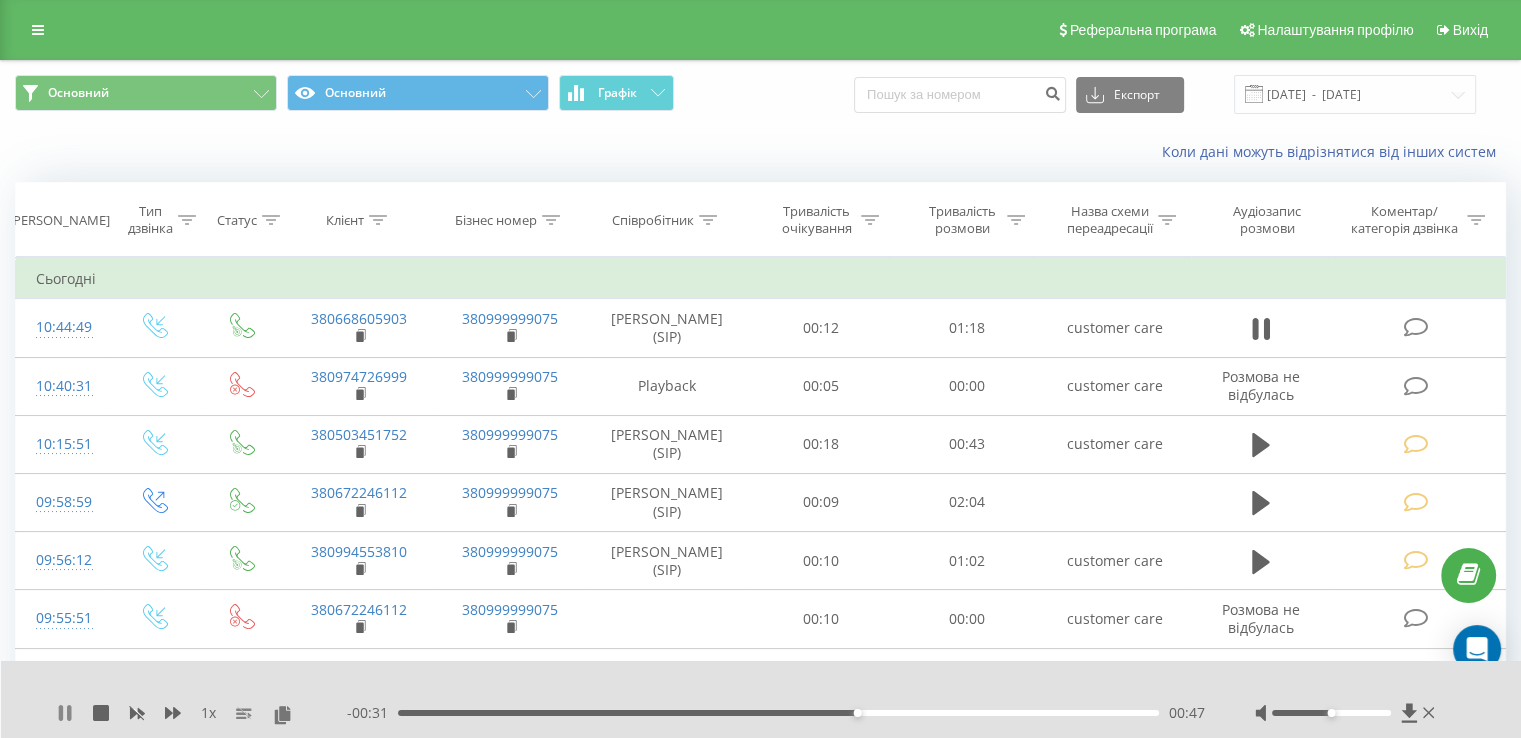 click 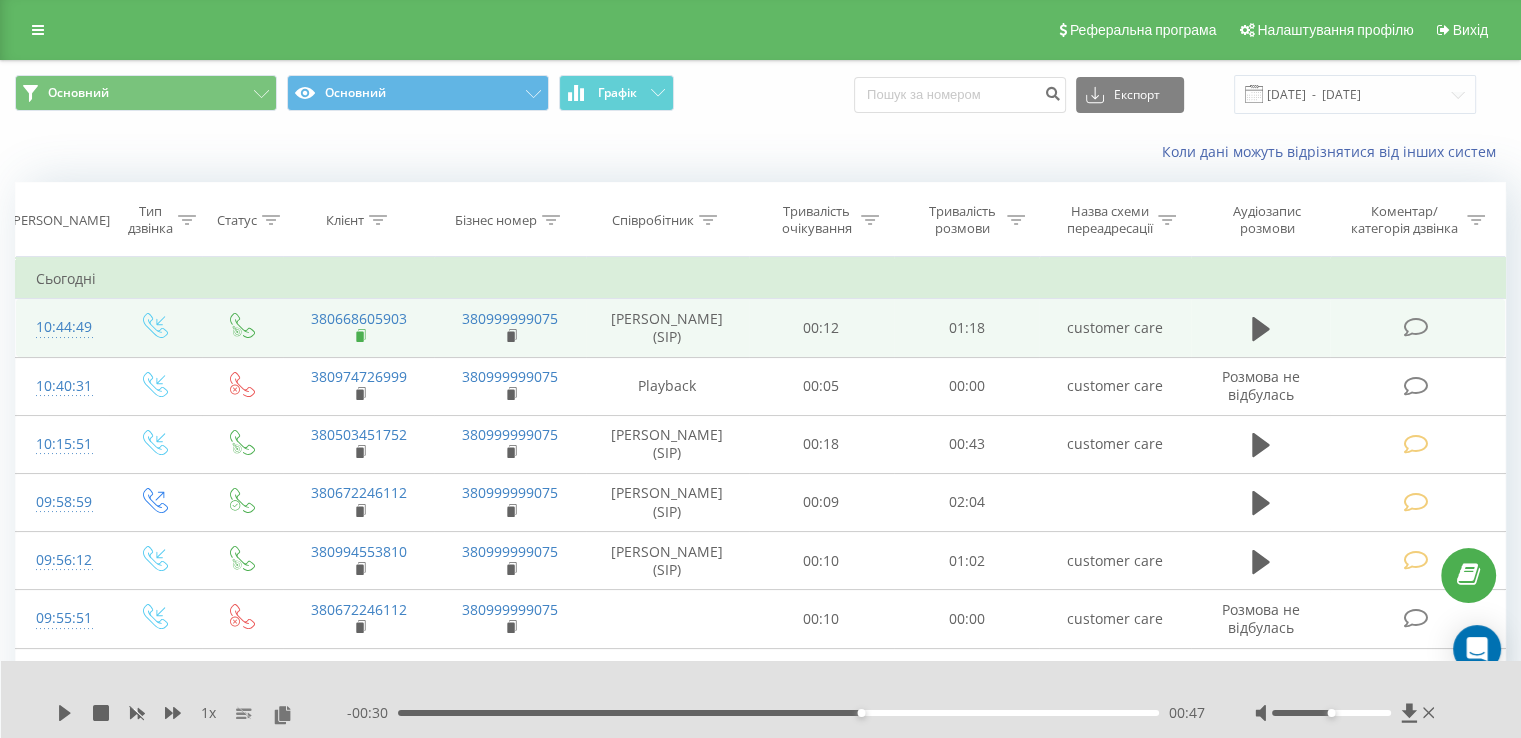 click 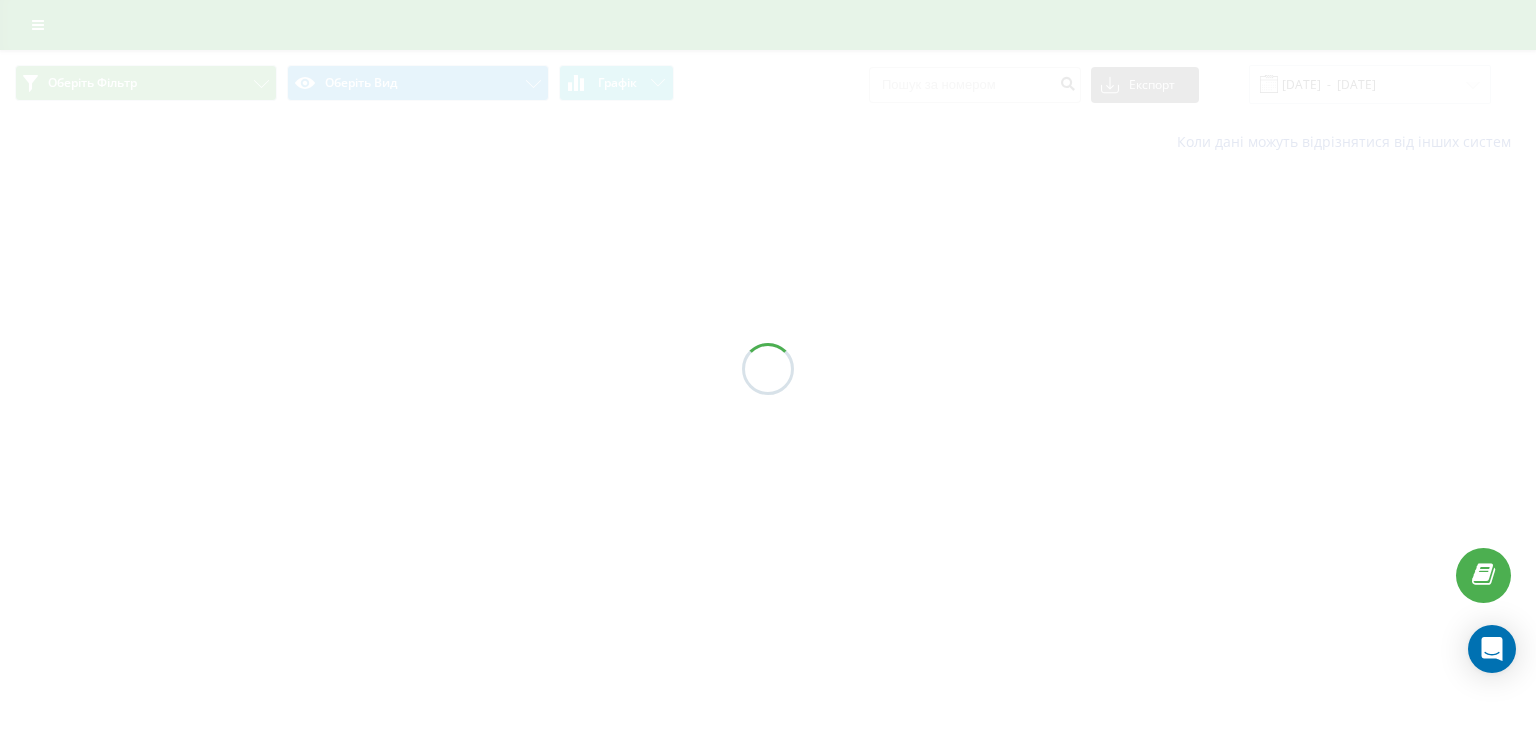 scroll, scrollTop: 0, scrollLeft: 0, axis: both 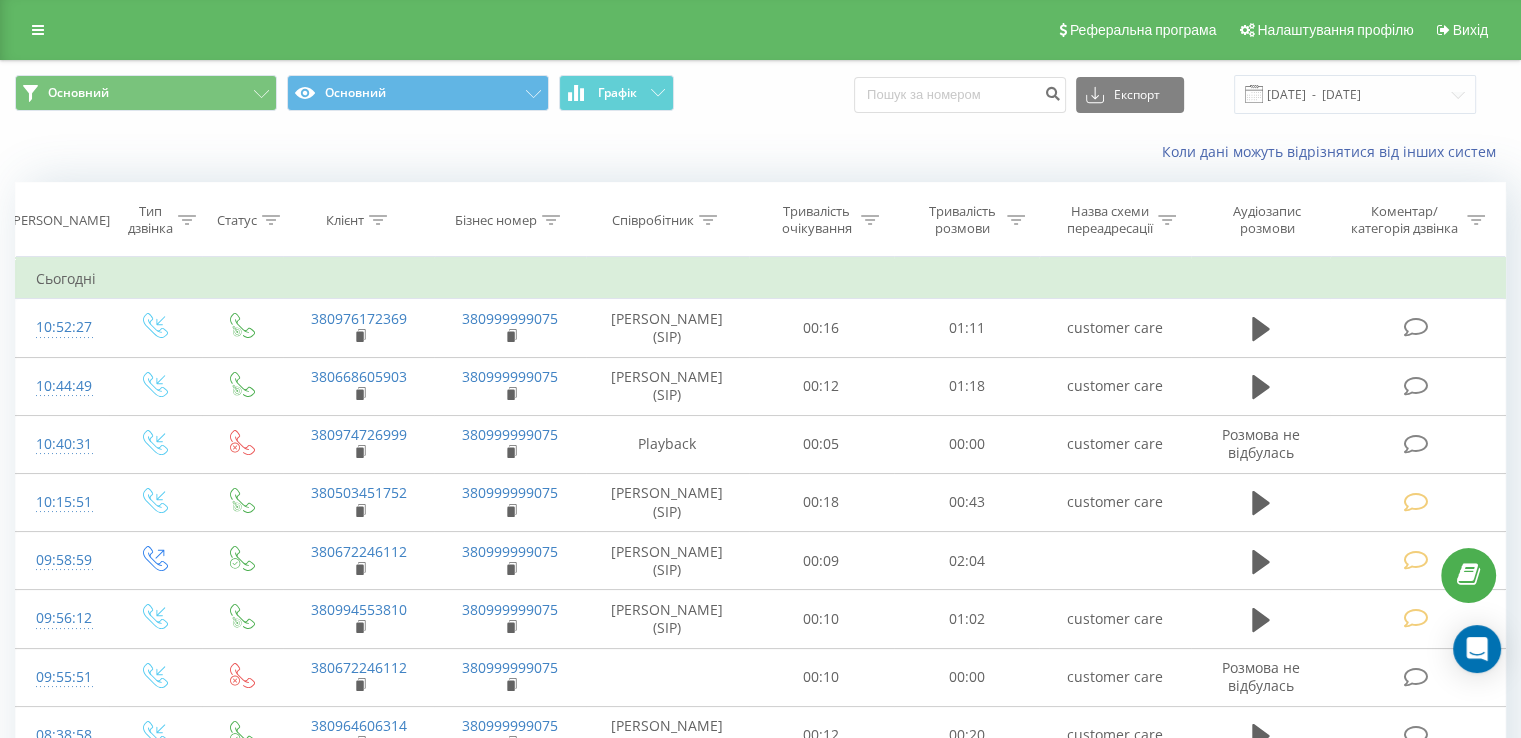 drag, startPoint x: 361, startPoint y: 335, endPoint x: 272, endPoint y: 119, distance: 233.6172 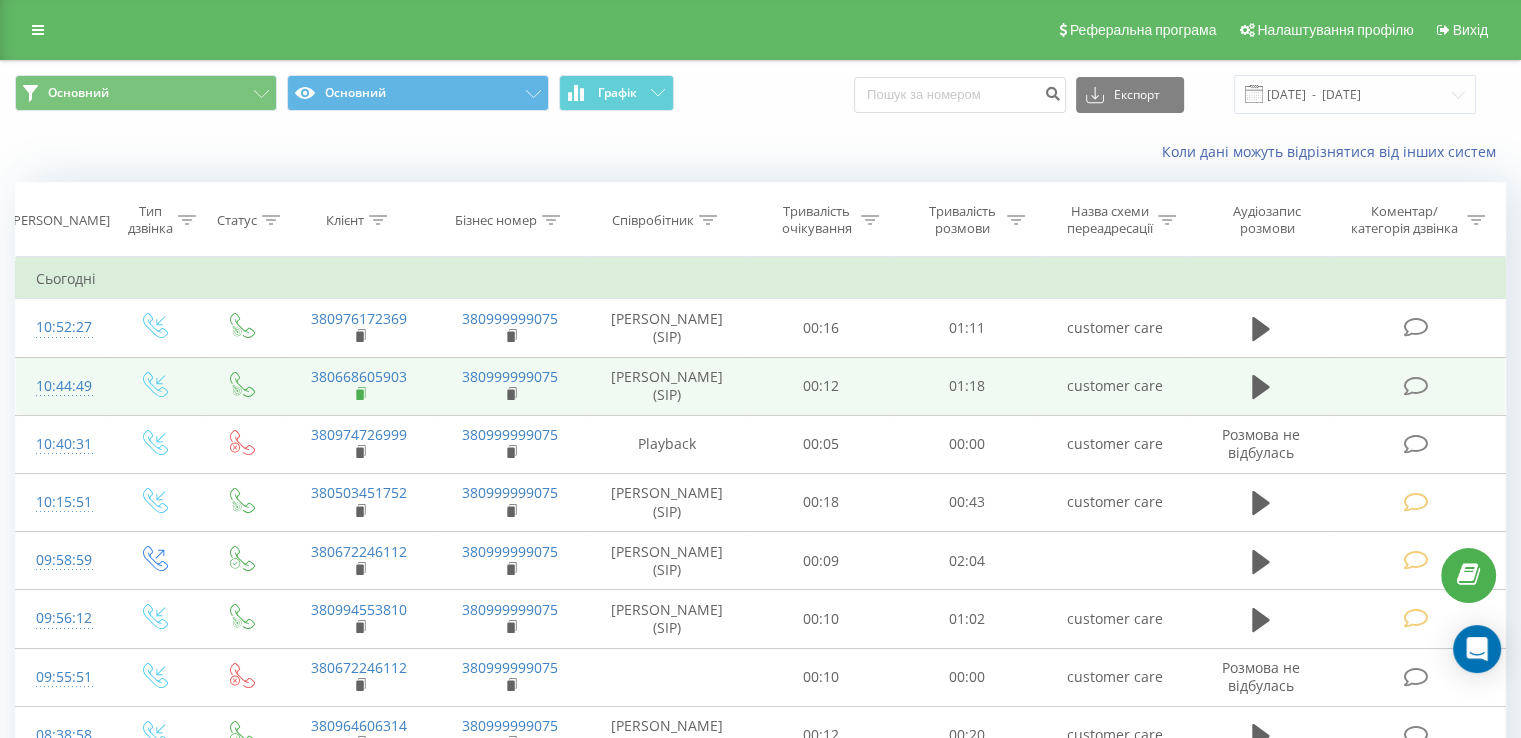 click 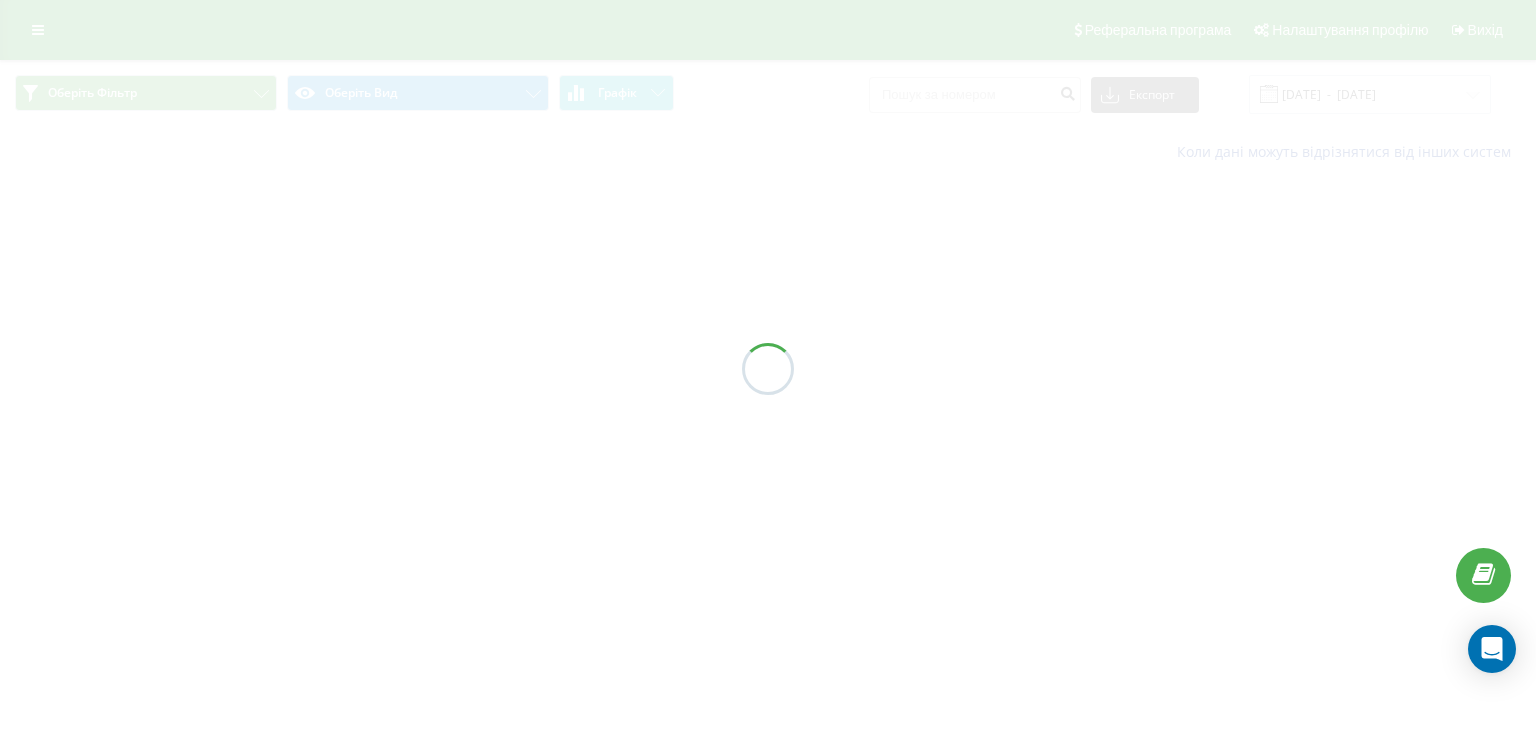scroll, scrollTop: 0, scrollLeft: 0, axis: both 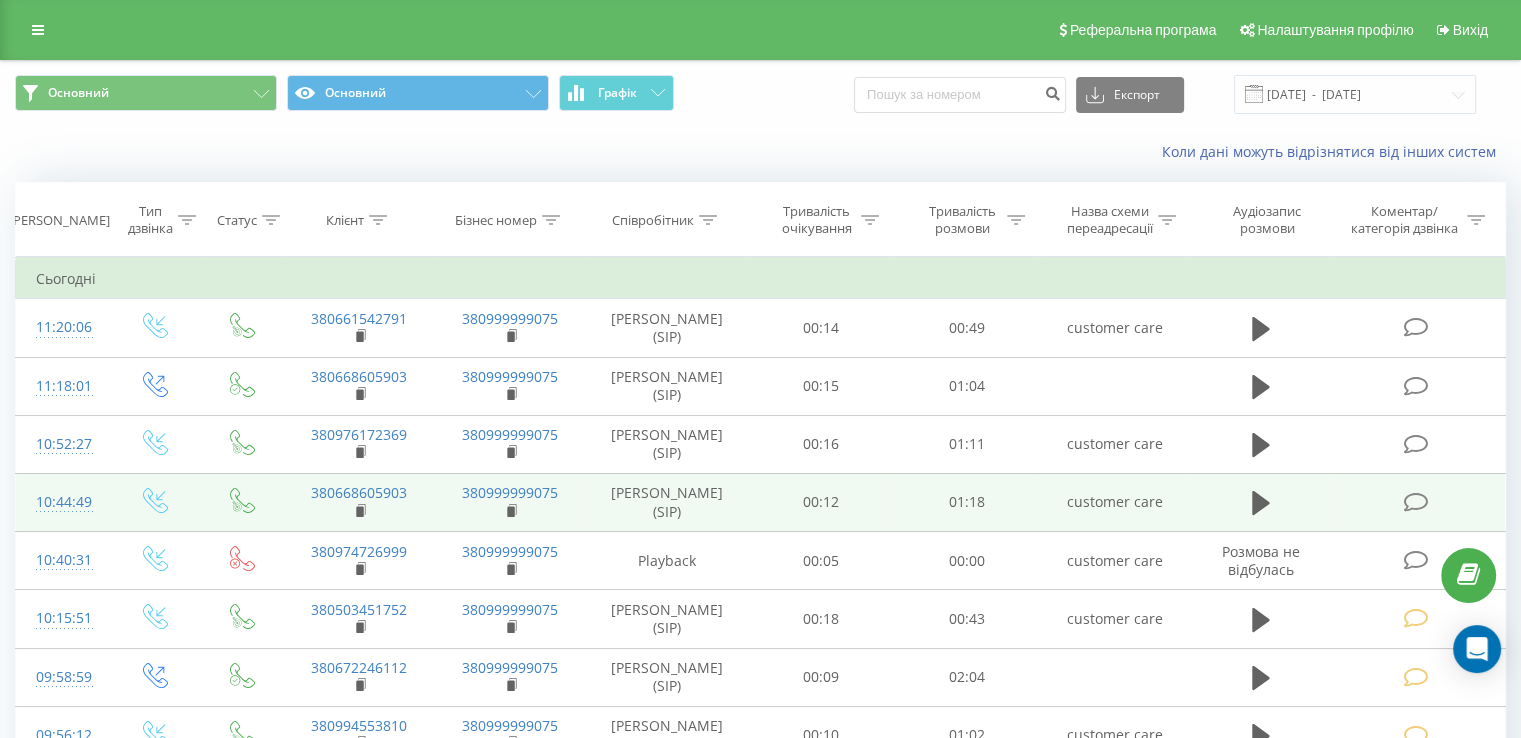 click at bounding box center [1415, 502] 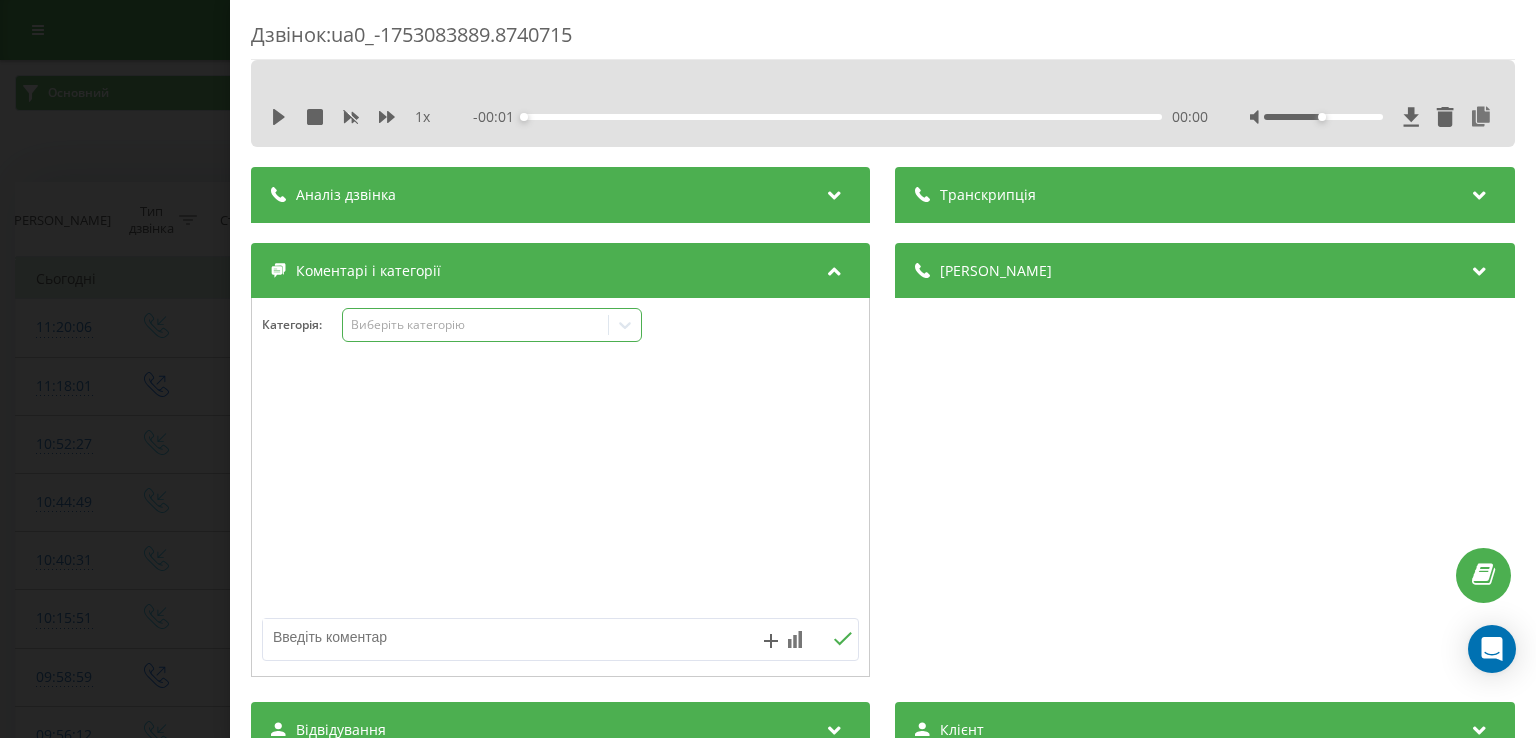 click on "Виберіть категорію" at bounding box center (492, 325) 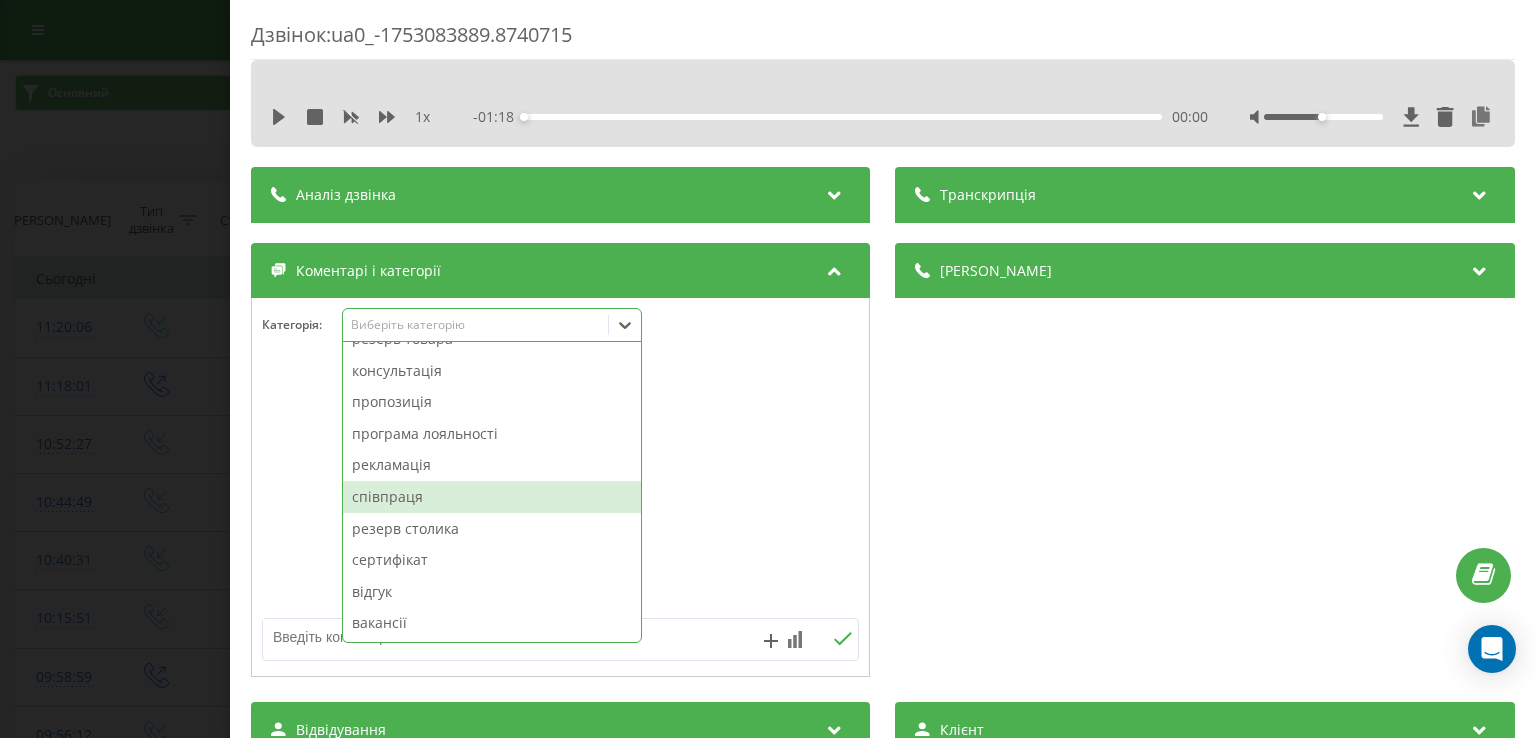 scroll, scrollTop: 180, scrollLeft: 0, axis: vertical 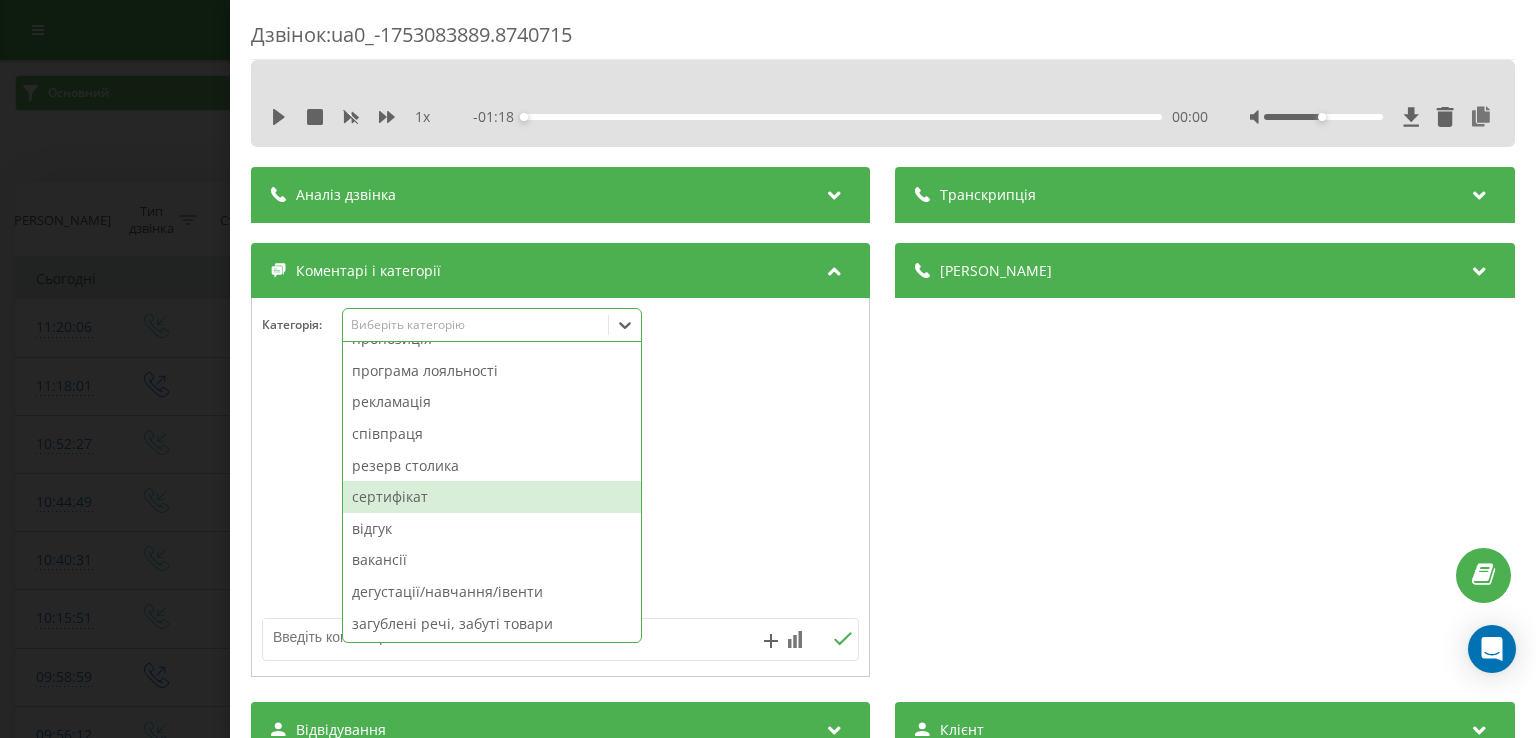 click on "сертифікат" at bounding box center [492, 497] 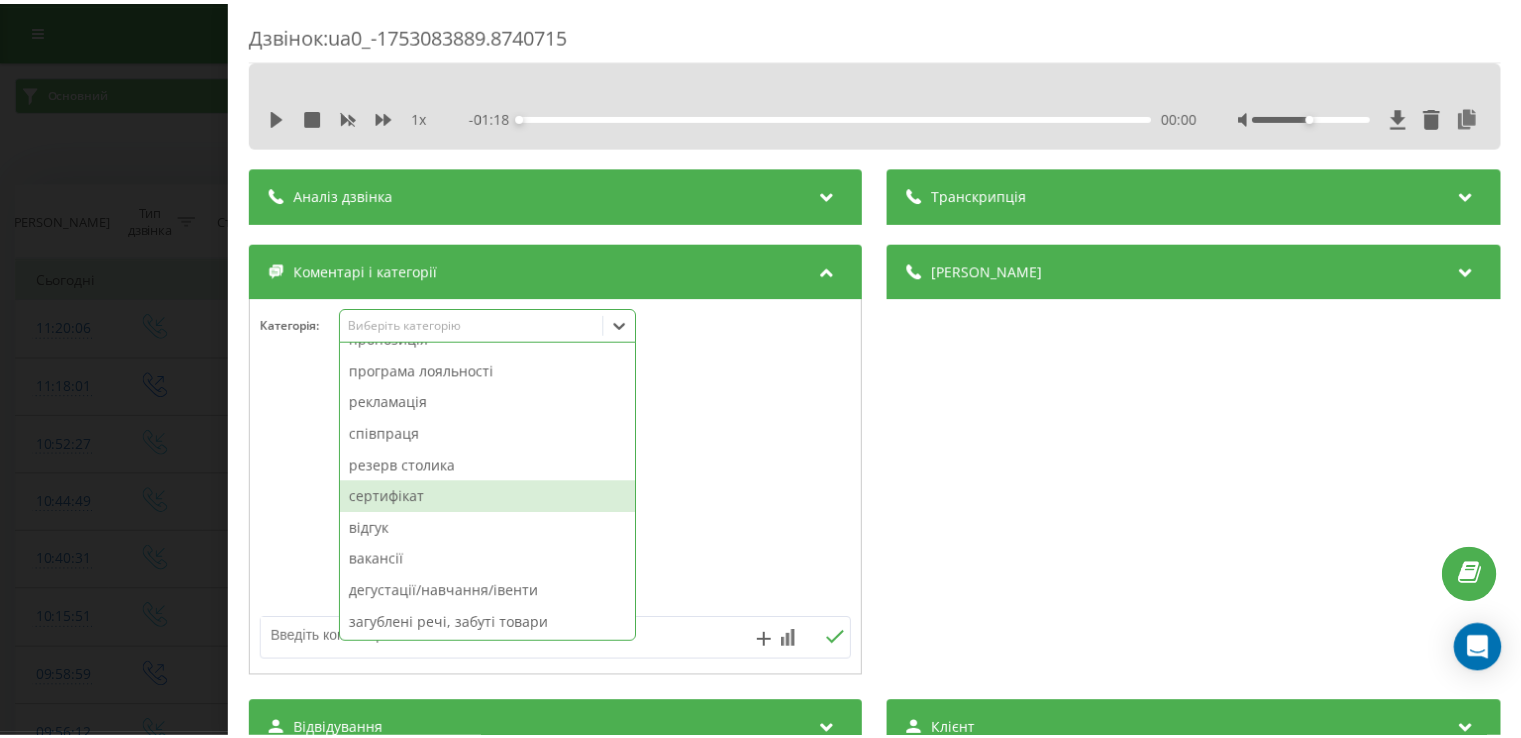 scroll, scrollTop: 148, scrollLeft: 0, axis: vertical 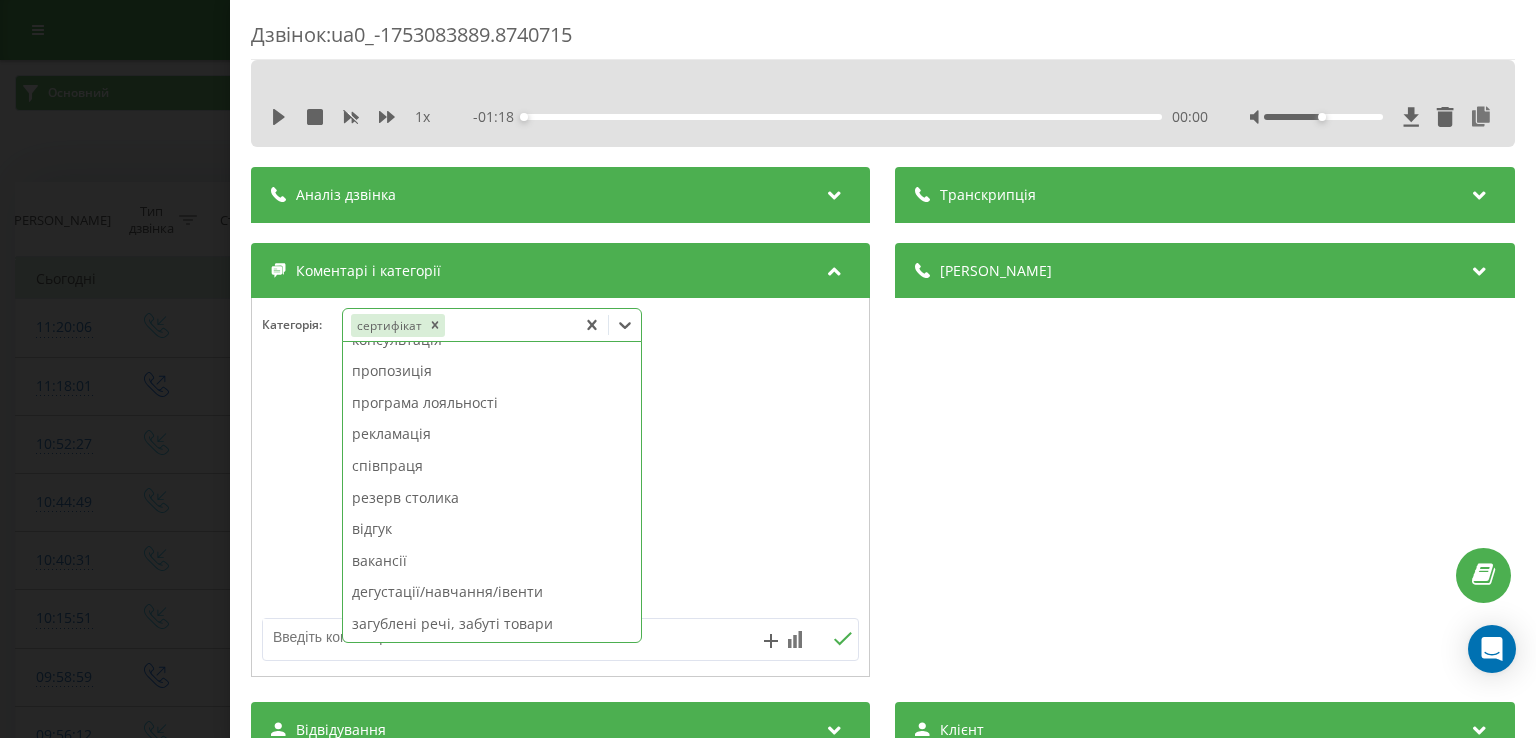 click on "Дзвінок :  ua0_-1753083889.8740715   1 x  - 01:18 00:00   00:00   Транскрипція Для AI-аналізу майбутніх дзвінків  налаштуйте та активуйте профіль на сторінці . Якщо профіль вже є і дзвінок відповідає його умовам, оновіть сторінку через 10 хвилин - AI аналізує поточний дзвінок. Аналіз дзвінка Для AI-аналізу майбутніх дзвінків  налаштуйте та активуйте профіль на сторінці . Якщо профіль вже є і дзвінок відповідає його умовам, оновіть сторінку через 10 хвилин - AI аналізує поточний дзвінок. Деталі дзвінка Загальне Дата дзвінка [DATE] 10:44:49 Тип дзвінка Вхідний Статус дзвінка Цільовий 380668605903 :" at bounding box center [768, 369] 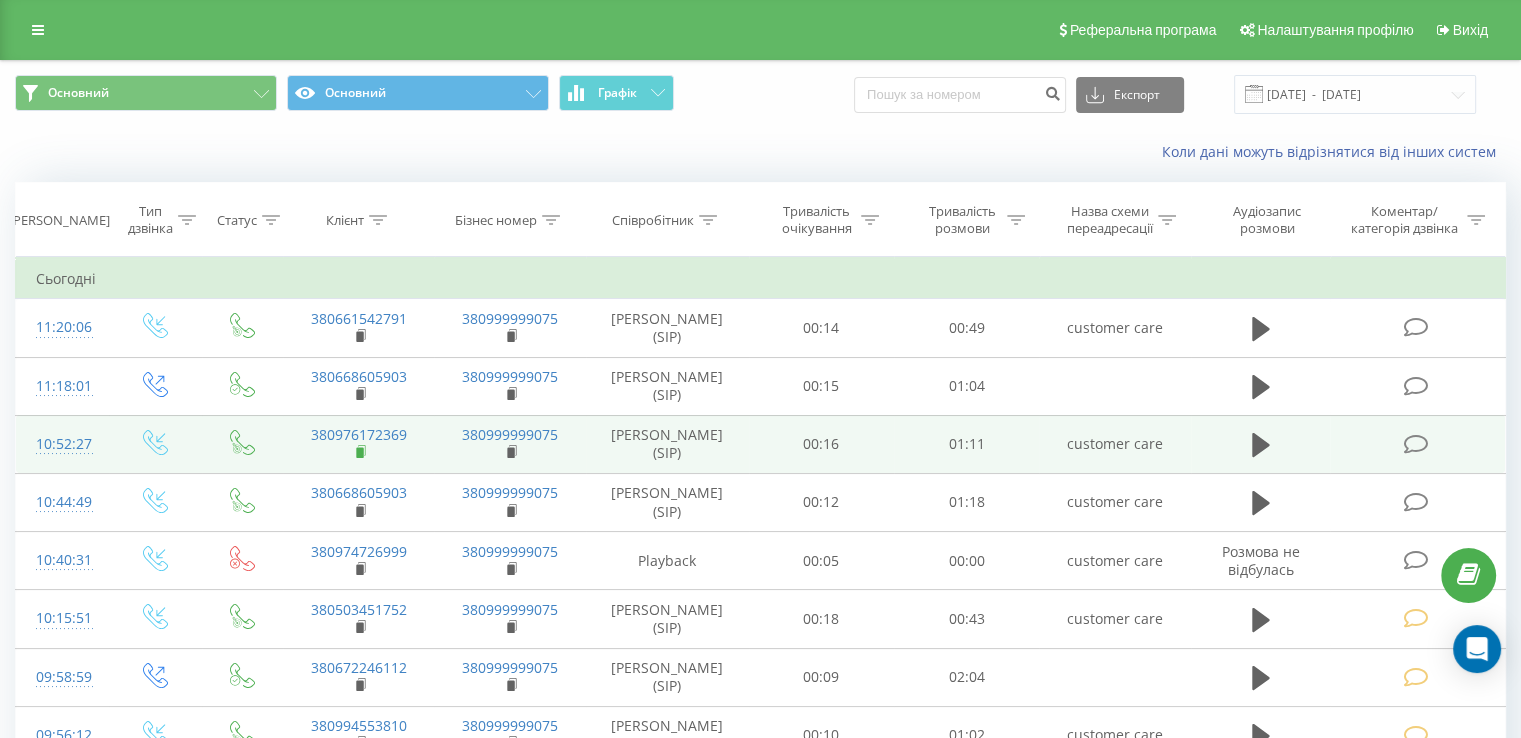 click 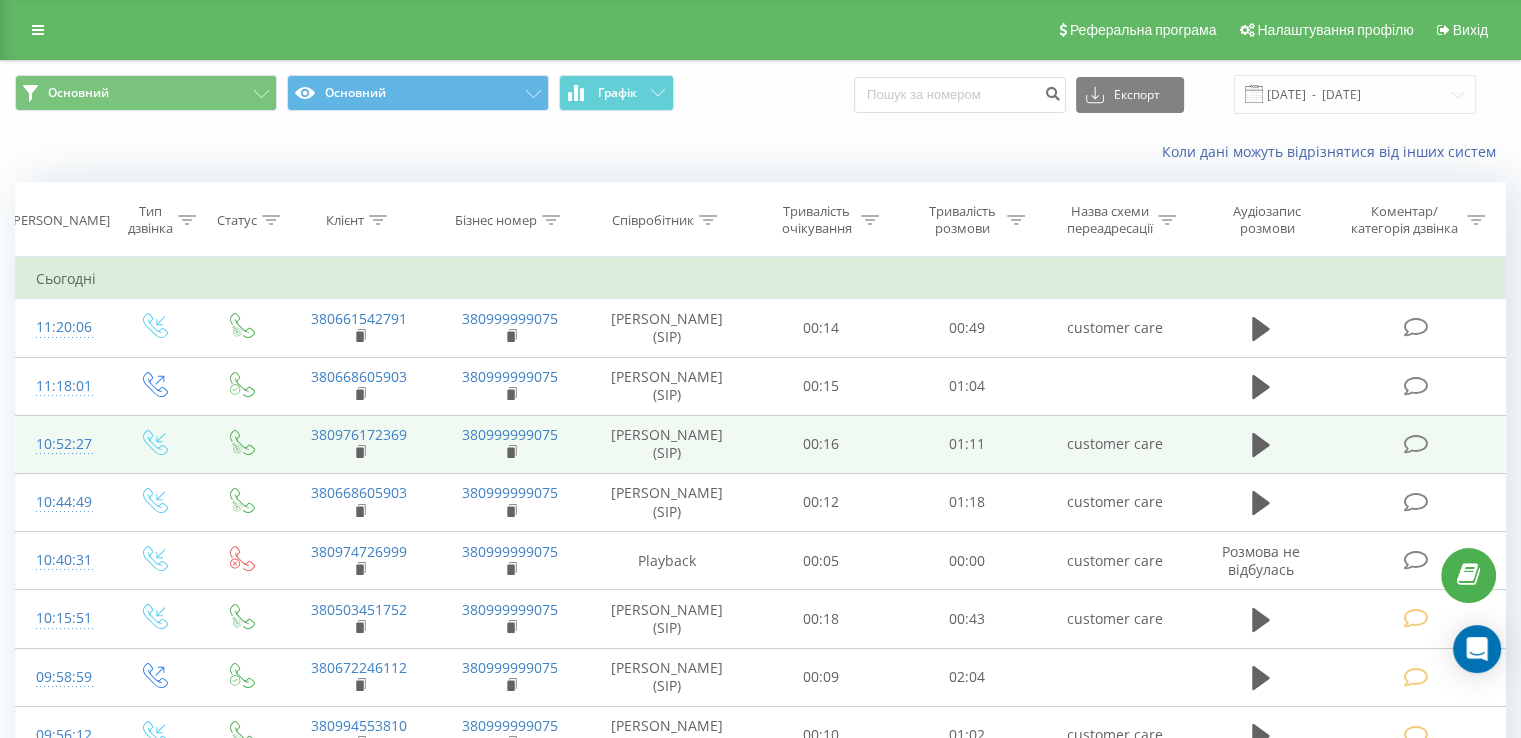 click at bounding box center (1417, 444) 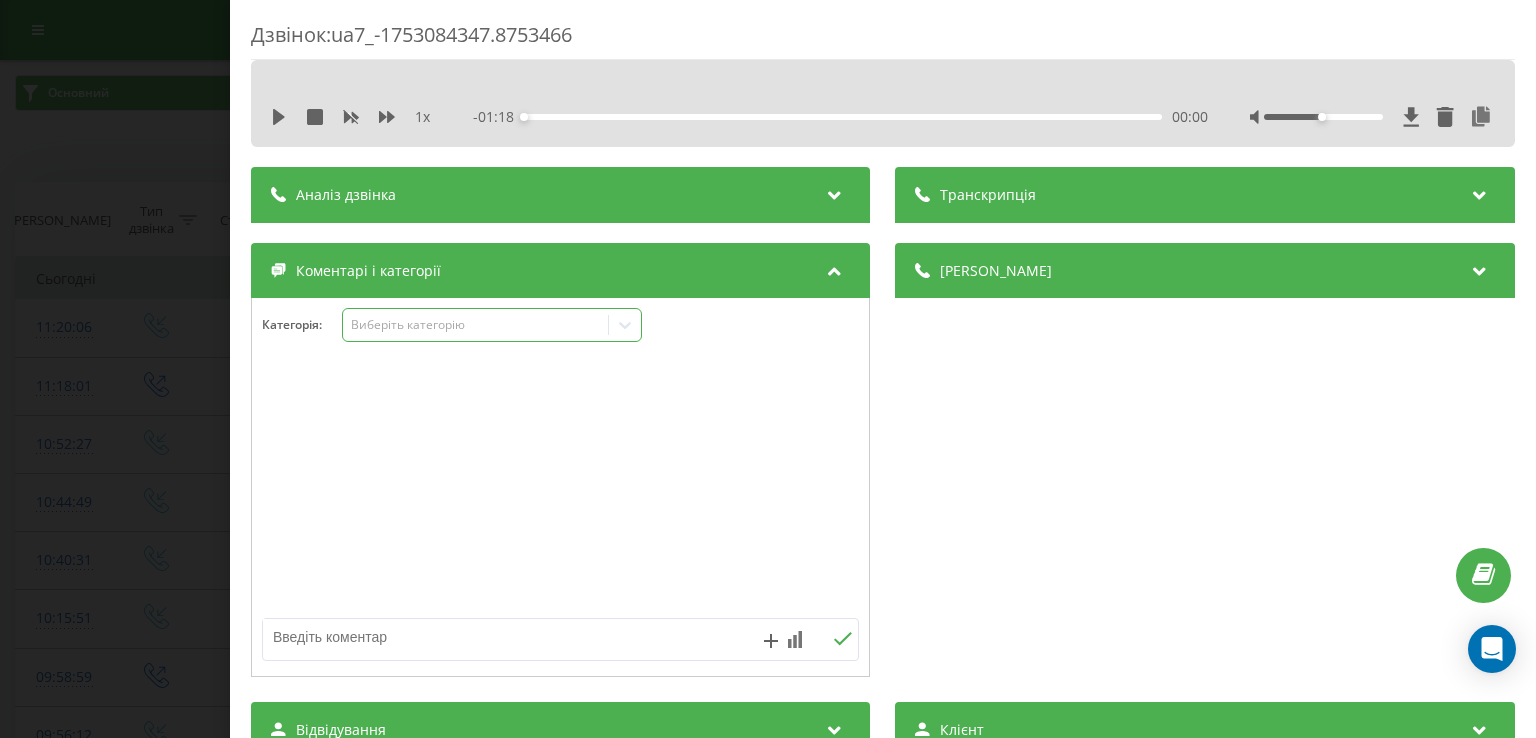 click on "Виберіть категорію" at bounding box center (476, 325) 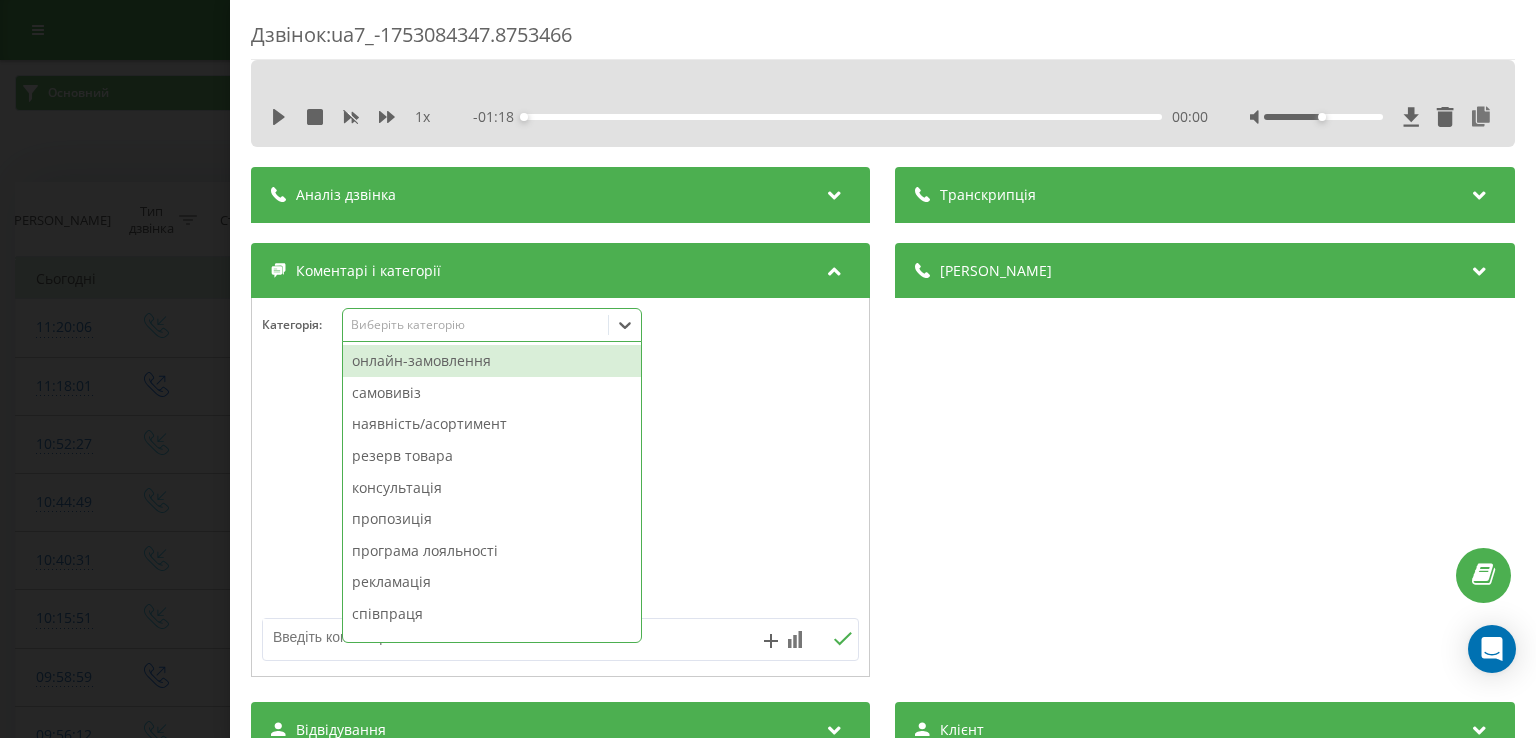 click on "онлайн-замовлення" at bounding box center (492, 361) 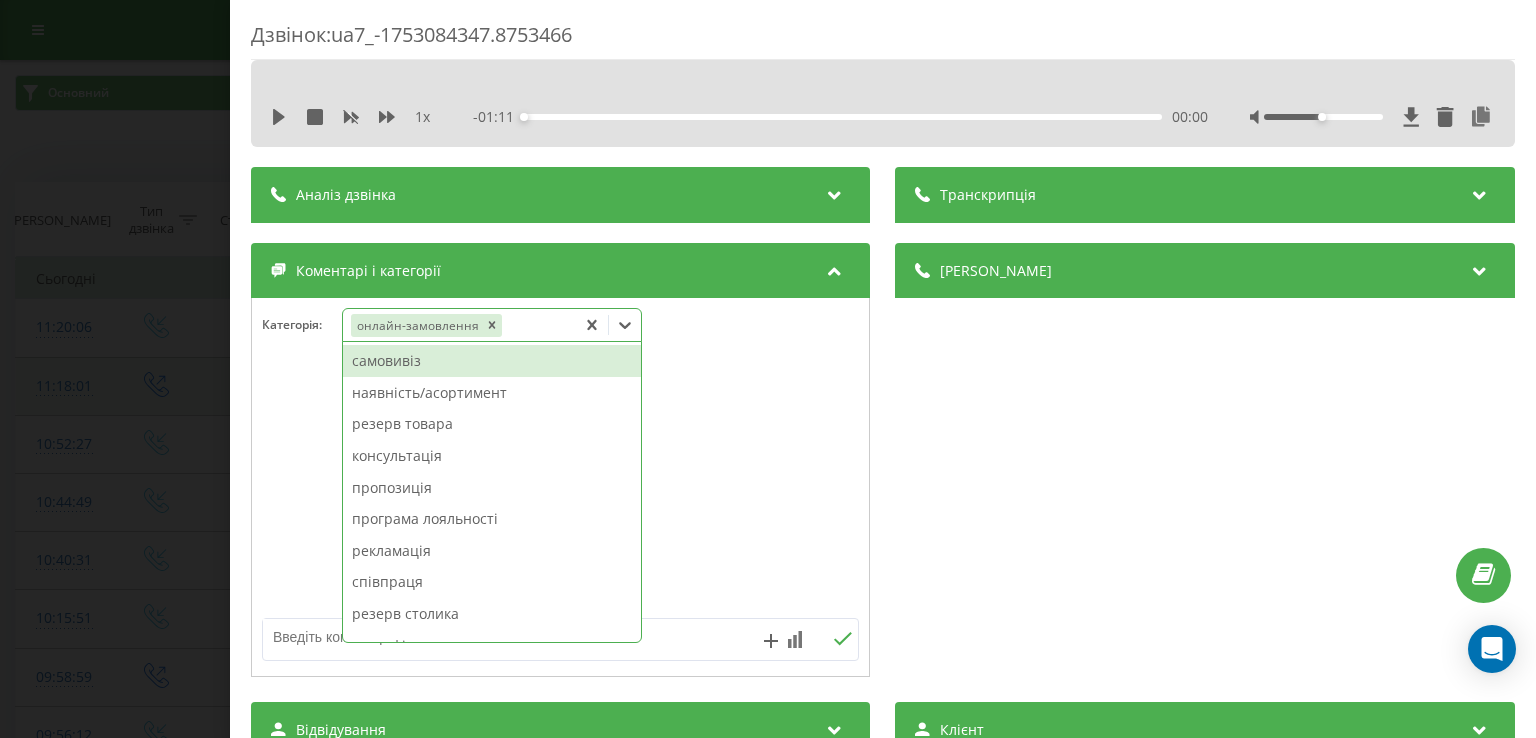 click on "Дзвінок :  ua7_-1753084347.8753466   1 x  - 01:11 00:00   00:00   Транскрипція Для AI-аналізу майбутніх дзвінків  налаштуйте та активуйте профіль на сторінці . Якщо профіль вже є і дзвінок відповідає його умовам, оновіть сторінку через 10 хвилин - AI аналізує поточний дзвінок. Аналіз дзвінка Для AI-аналізу майбутніх дзвінків  налаштуйте та активуйте профіль на сторінці . Якщо профіль вже є і дзвінок відповідає його умовам, оновіть сторінку через 10 хвилин - AI аналізує поточний дзвінок. Деталі дзвінка Загальне Дата дзвінка 2025-07-21 10:52:27 Тип дзвінка Вхідний Статус дзвінка Цільовий 380976172369 :" at bounding box center [768, 369] 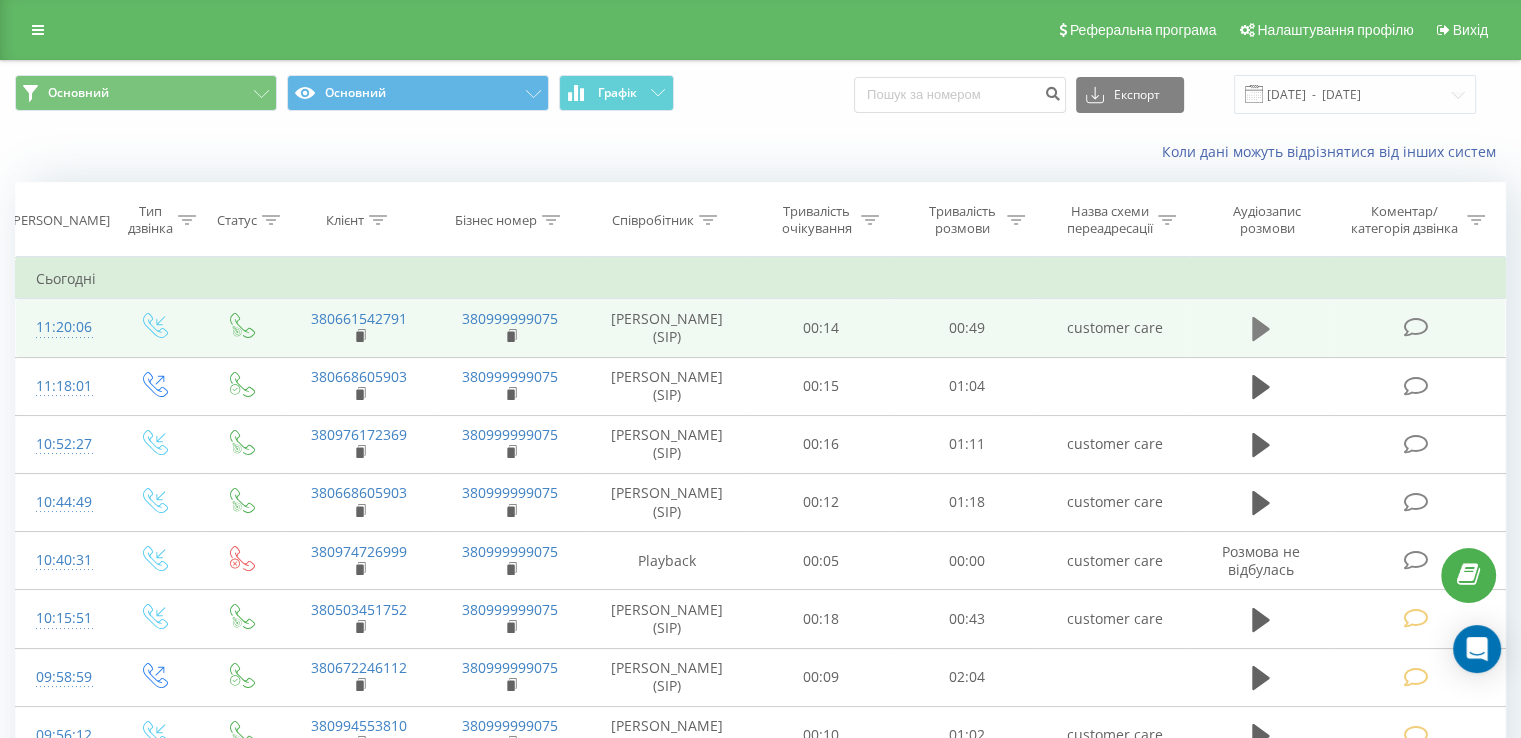 click 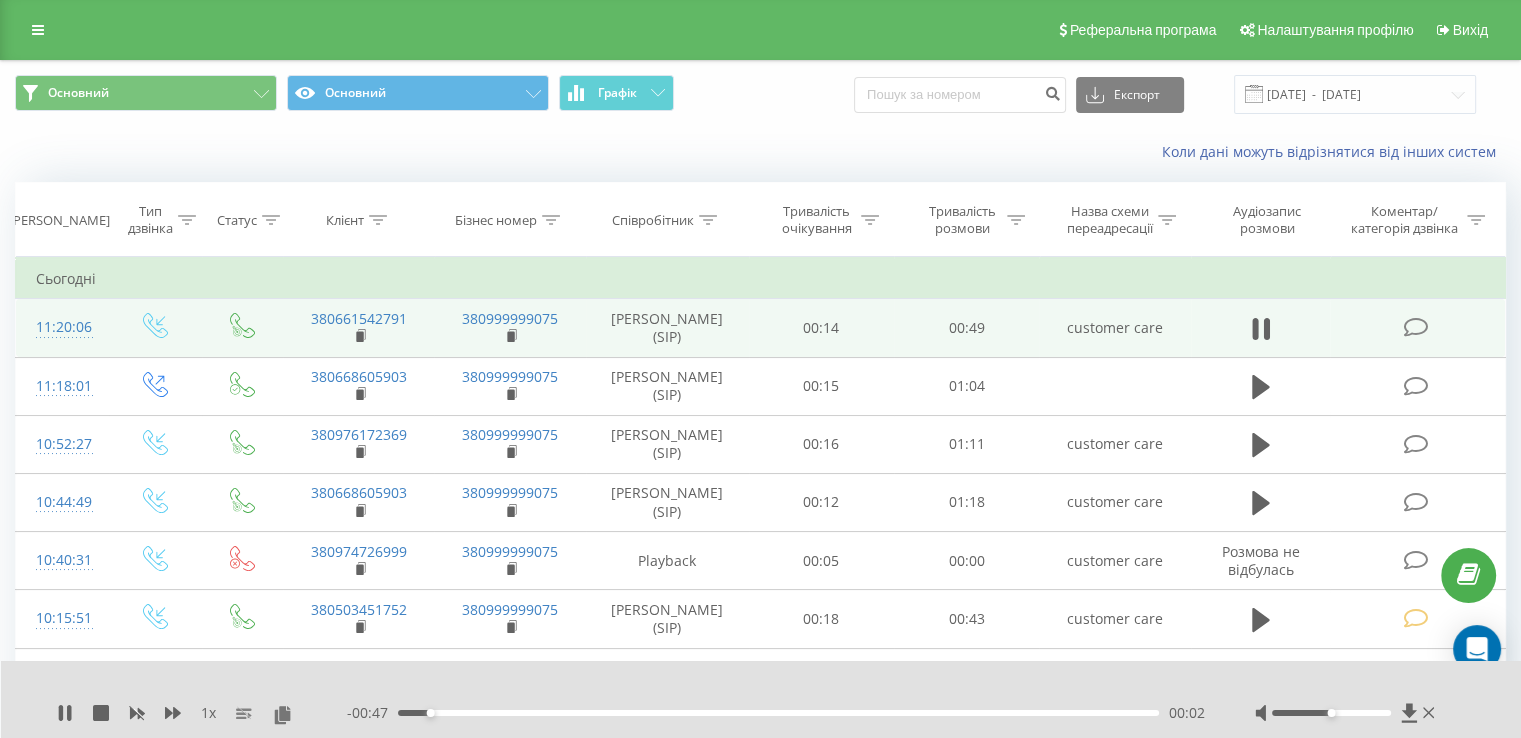 click on "- 00:47 00:02   00:02" at bounding box center (776, 713) 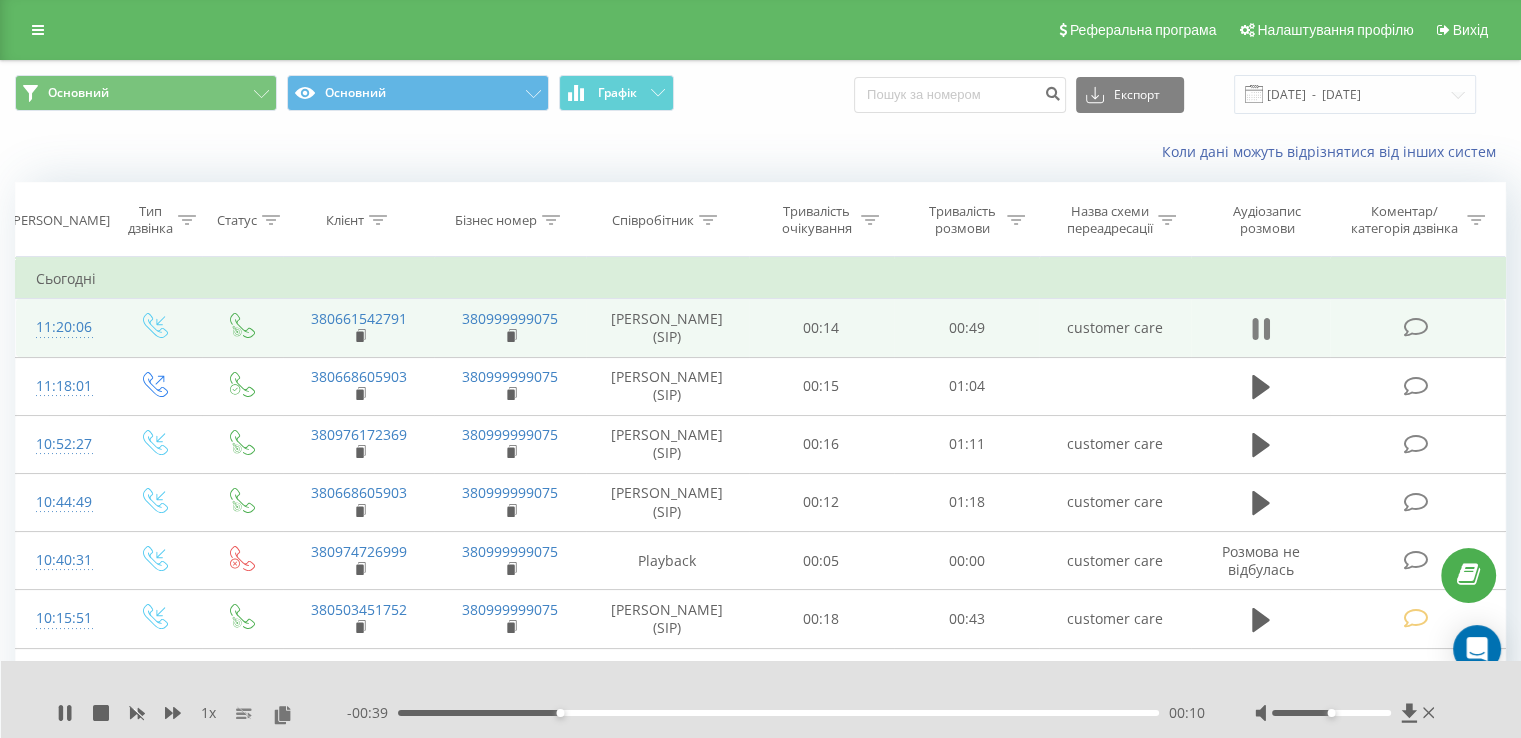 click at bounding box center [1261, 329] 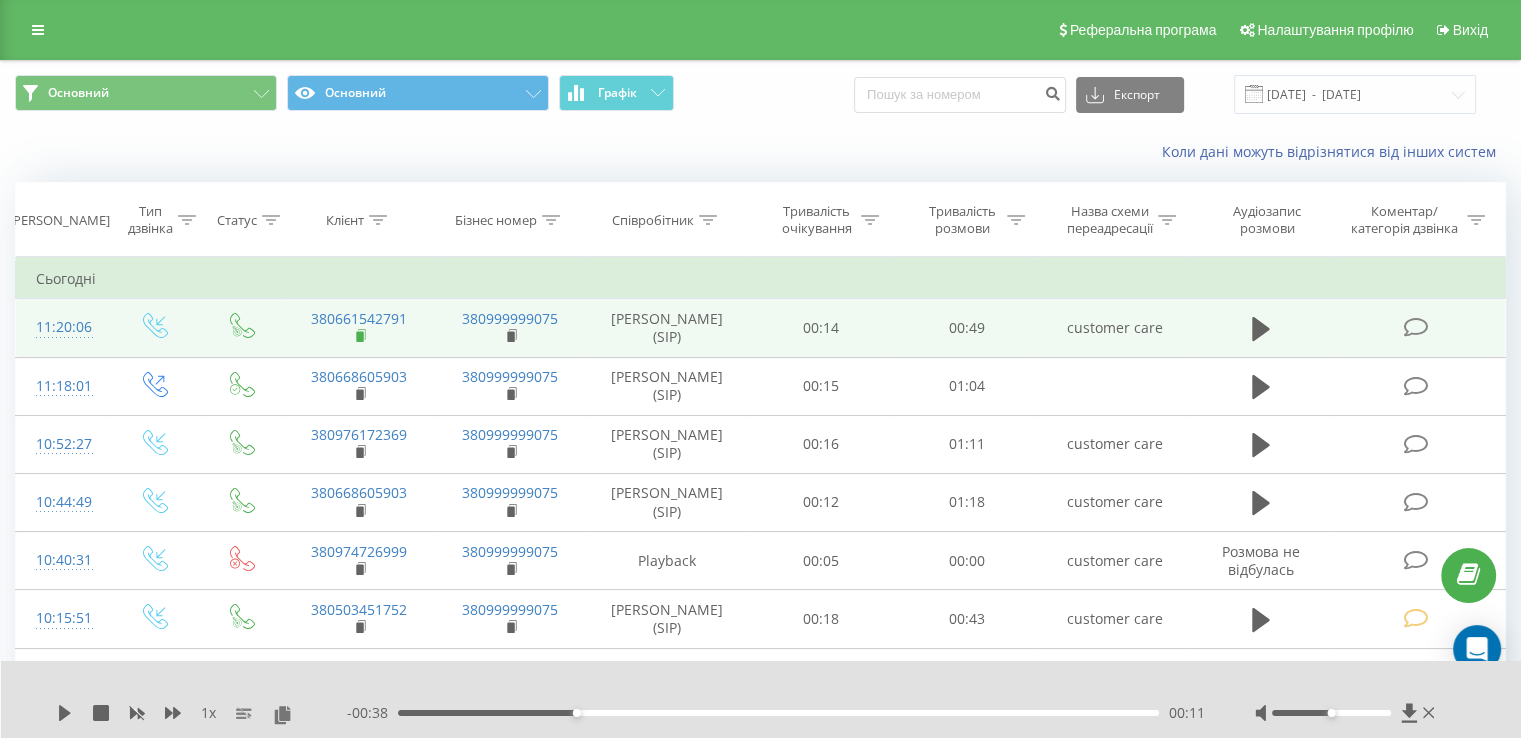 click 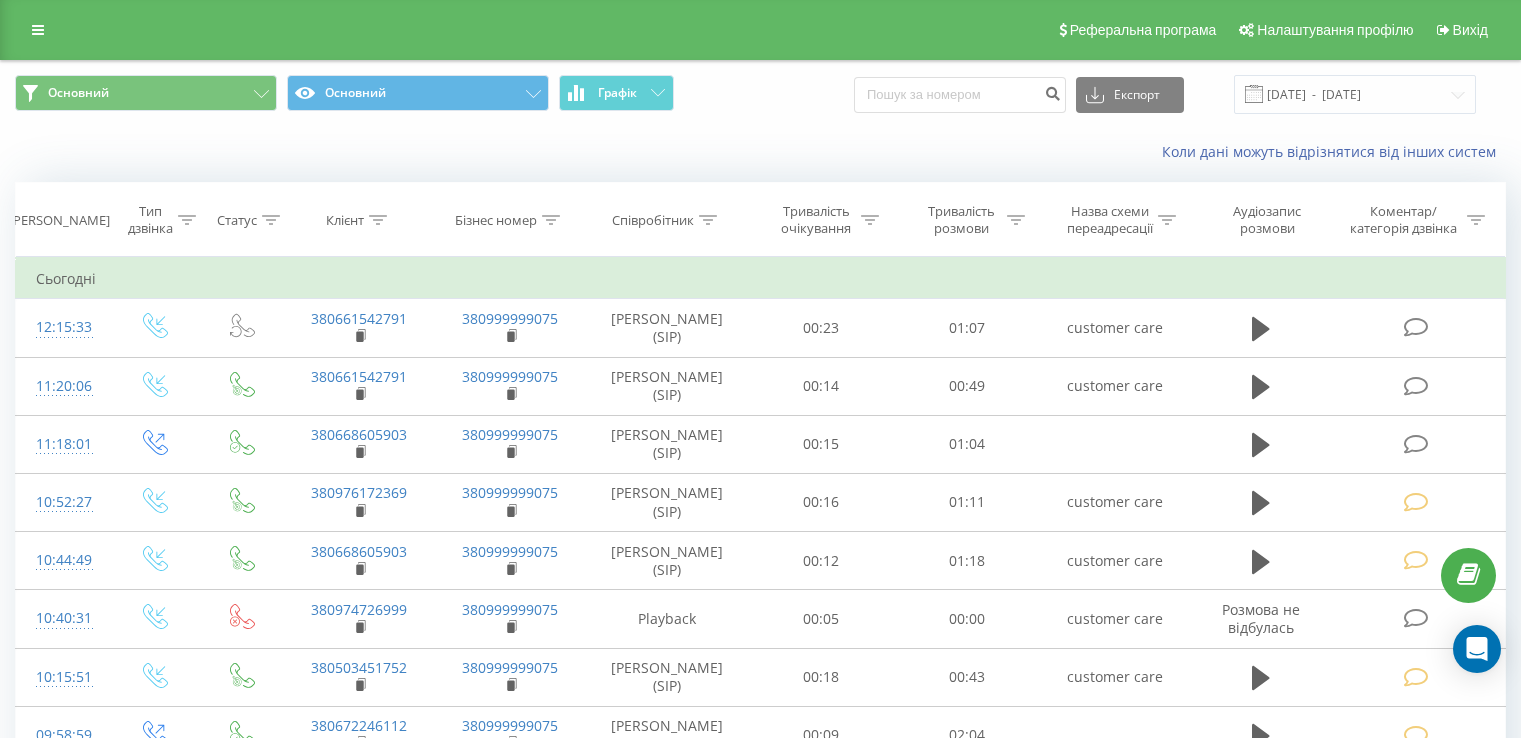 scroll, scrollTop: 0, scrollLeft: 0, axis: both 